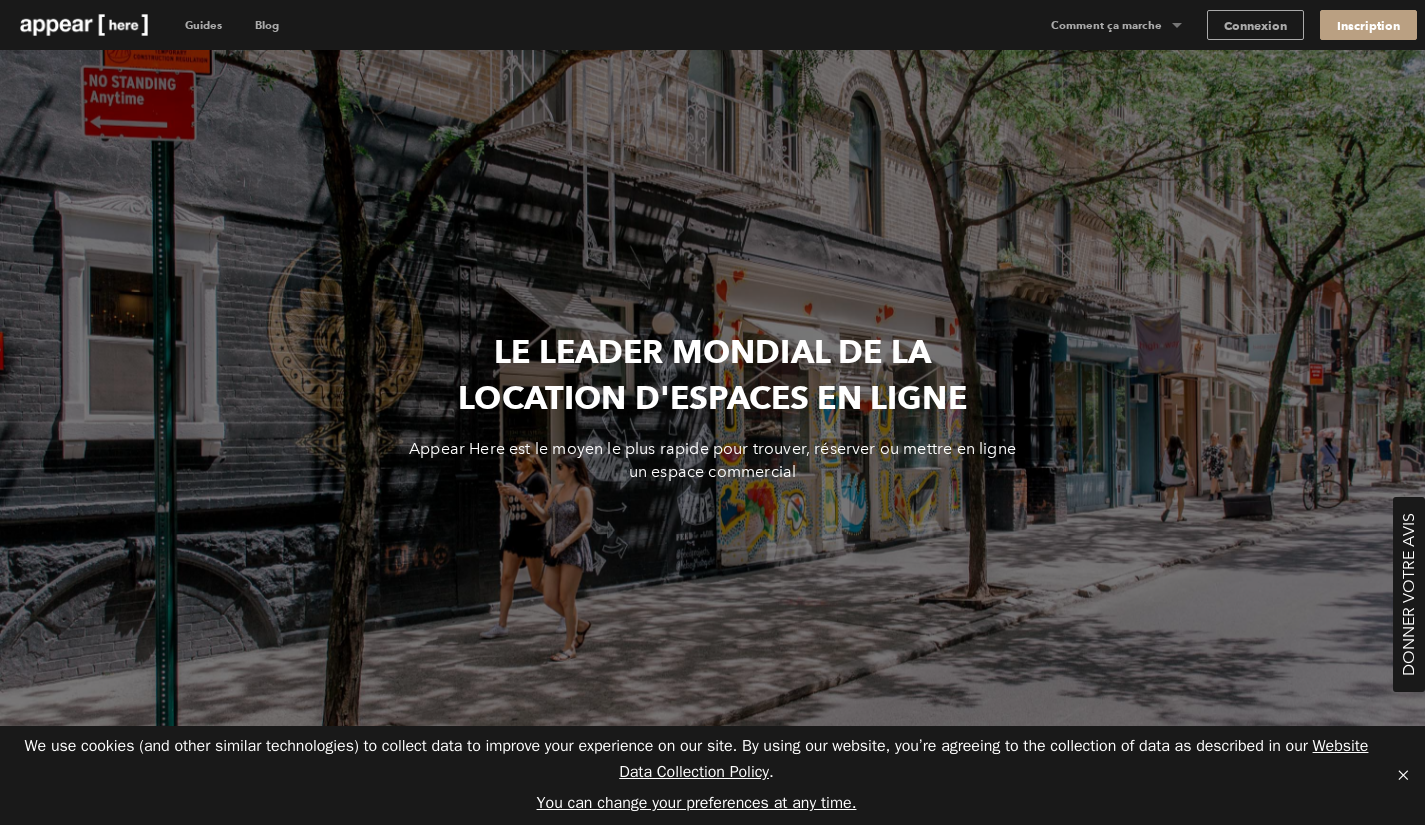 scroll, scrollTop: 0, scrollLeft: 0, axis: both 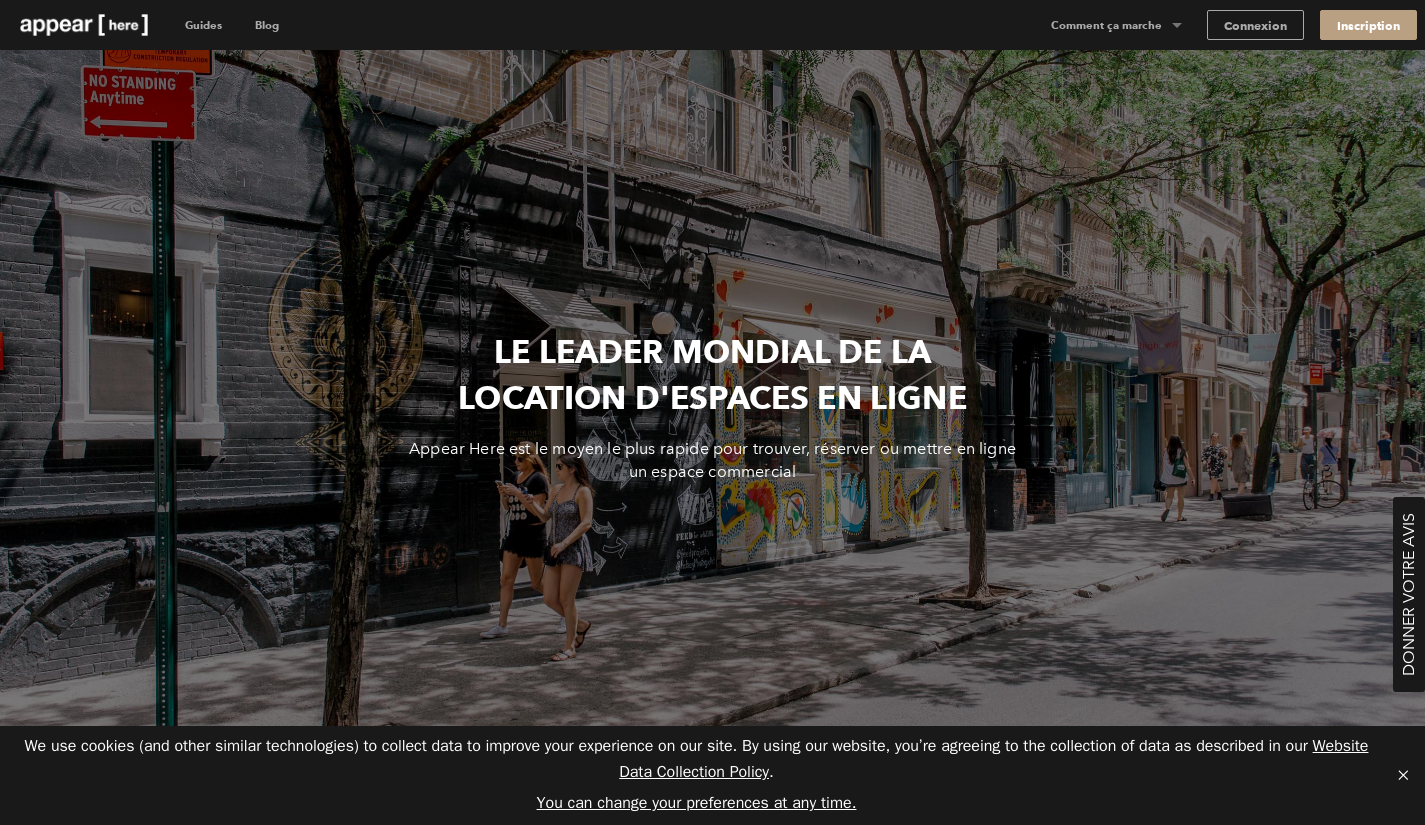 click on "Inscription" at bounding box center [1368, 25] 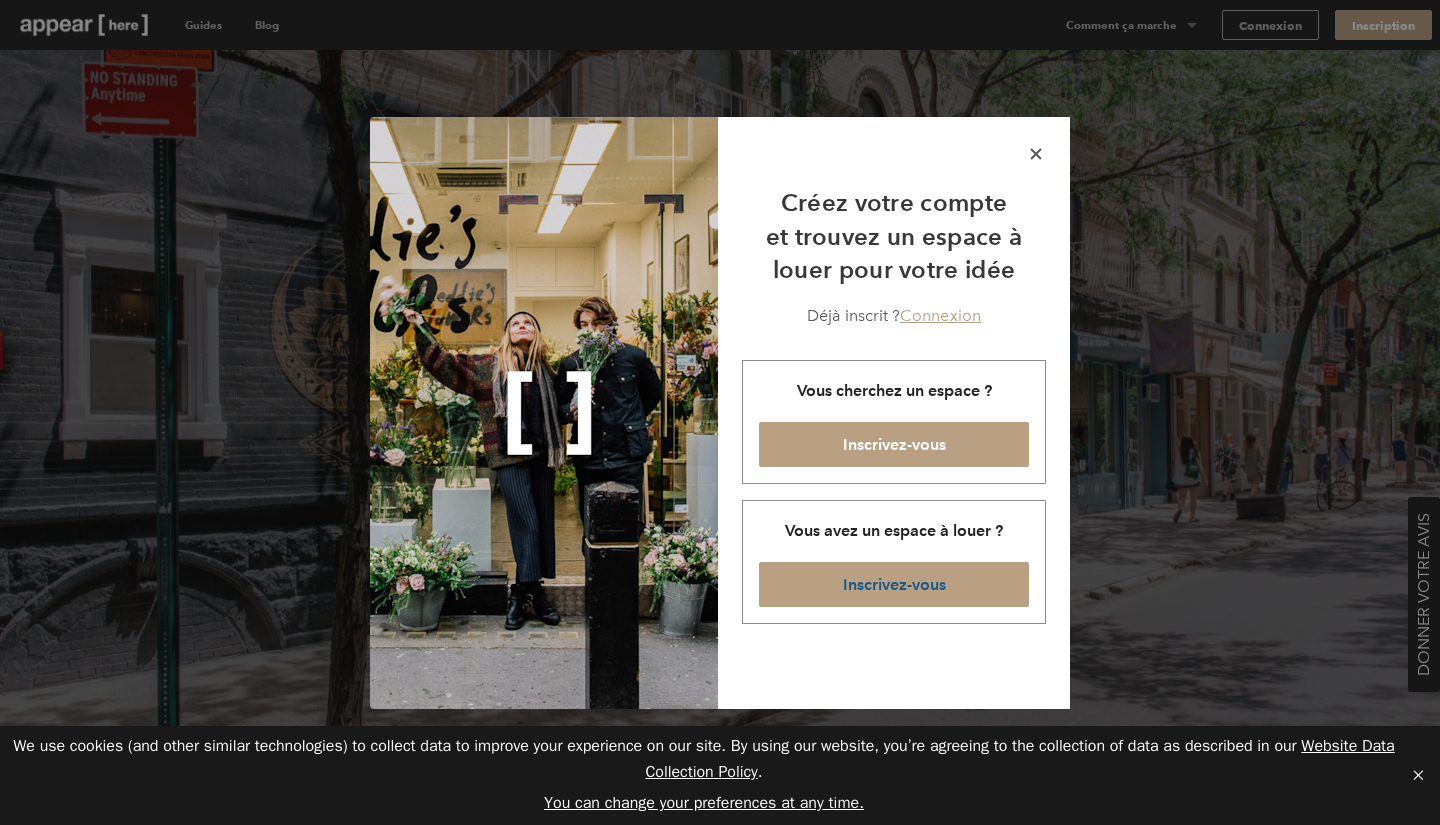 click on "Inscrivez-vous" at bounding box center [894, 584] 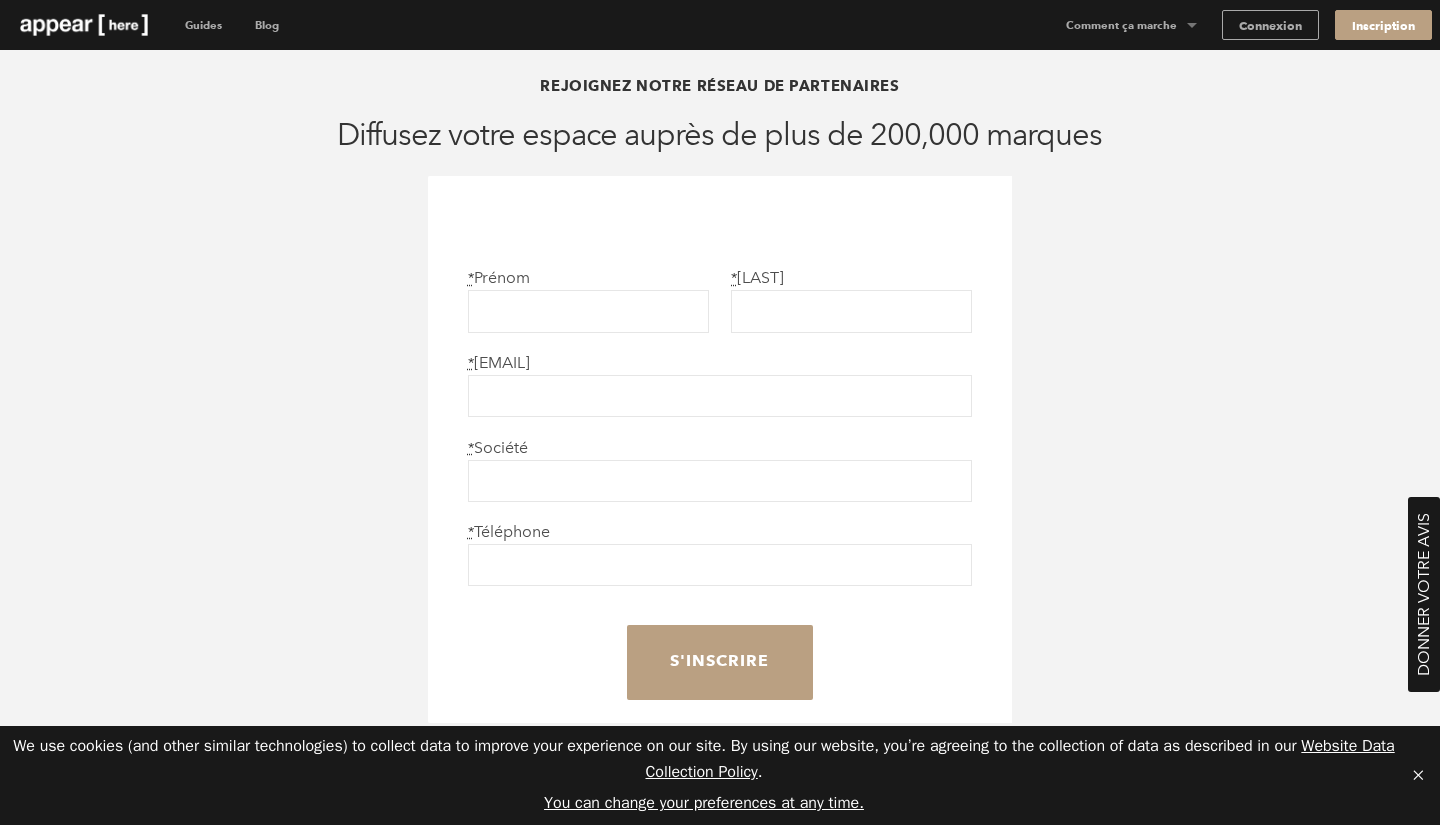 scroll, scrollTop: 0, scrollLeft: 0, axis: both 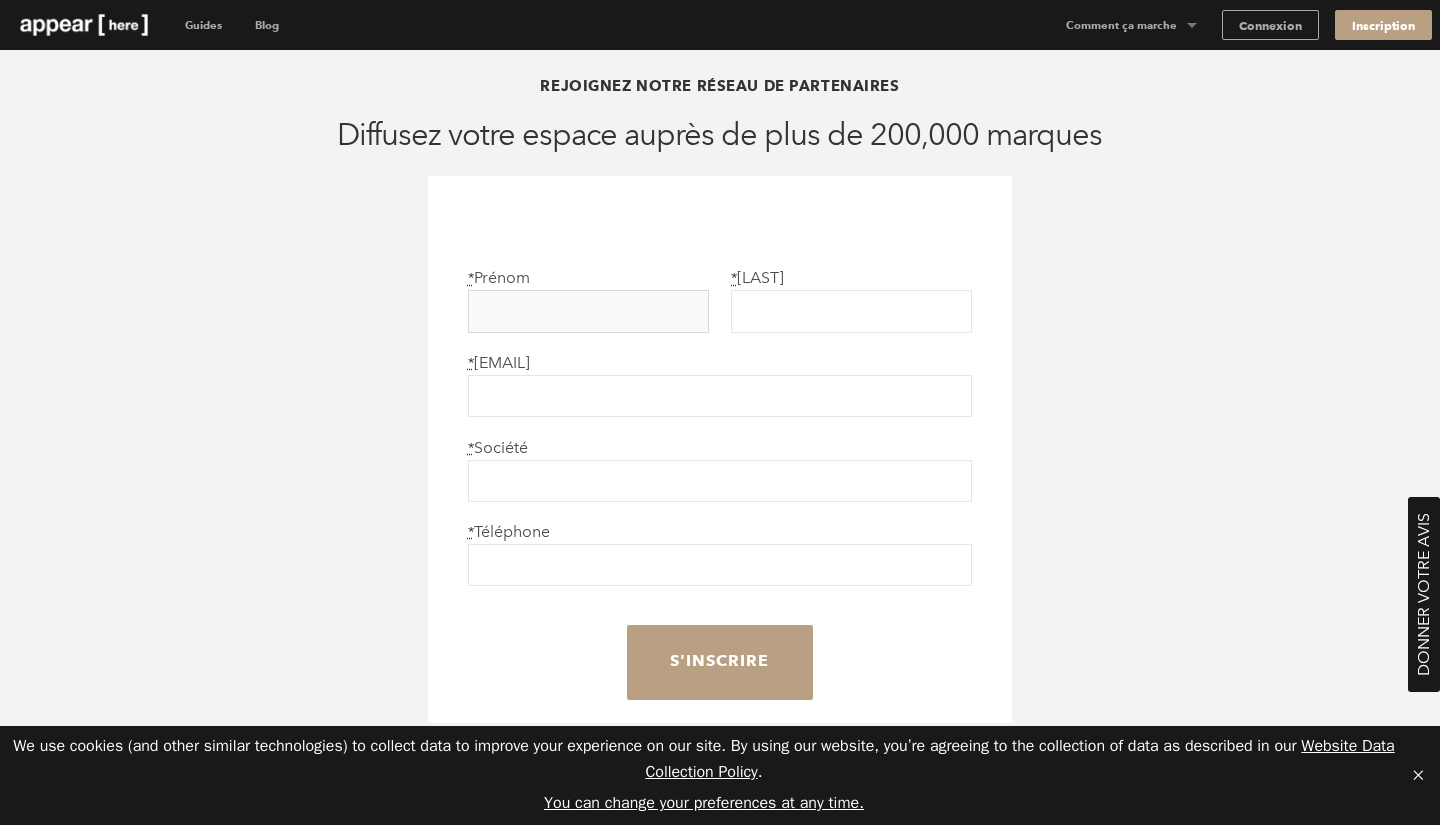 click on "*  Prénom" at bounding box center [588, 311] 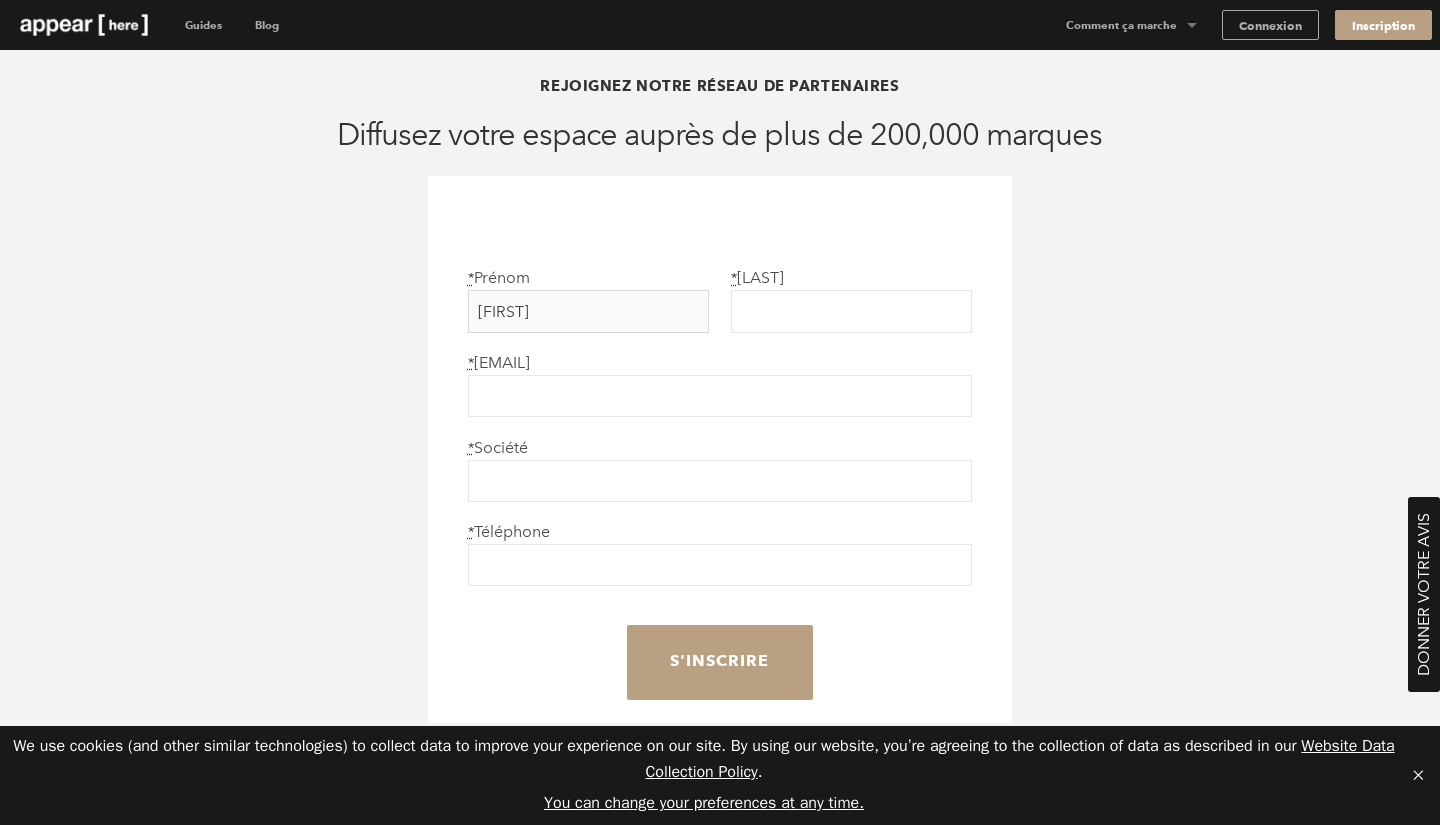 type on "Xavier" 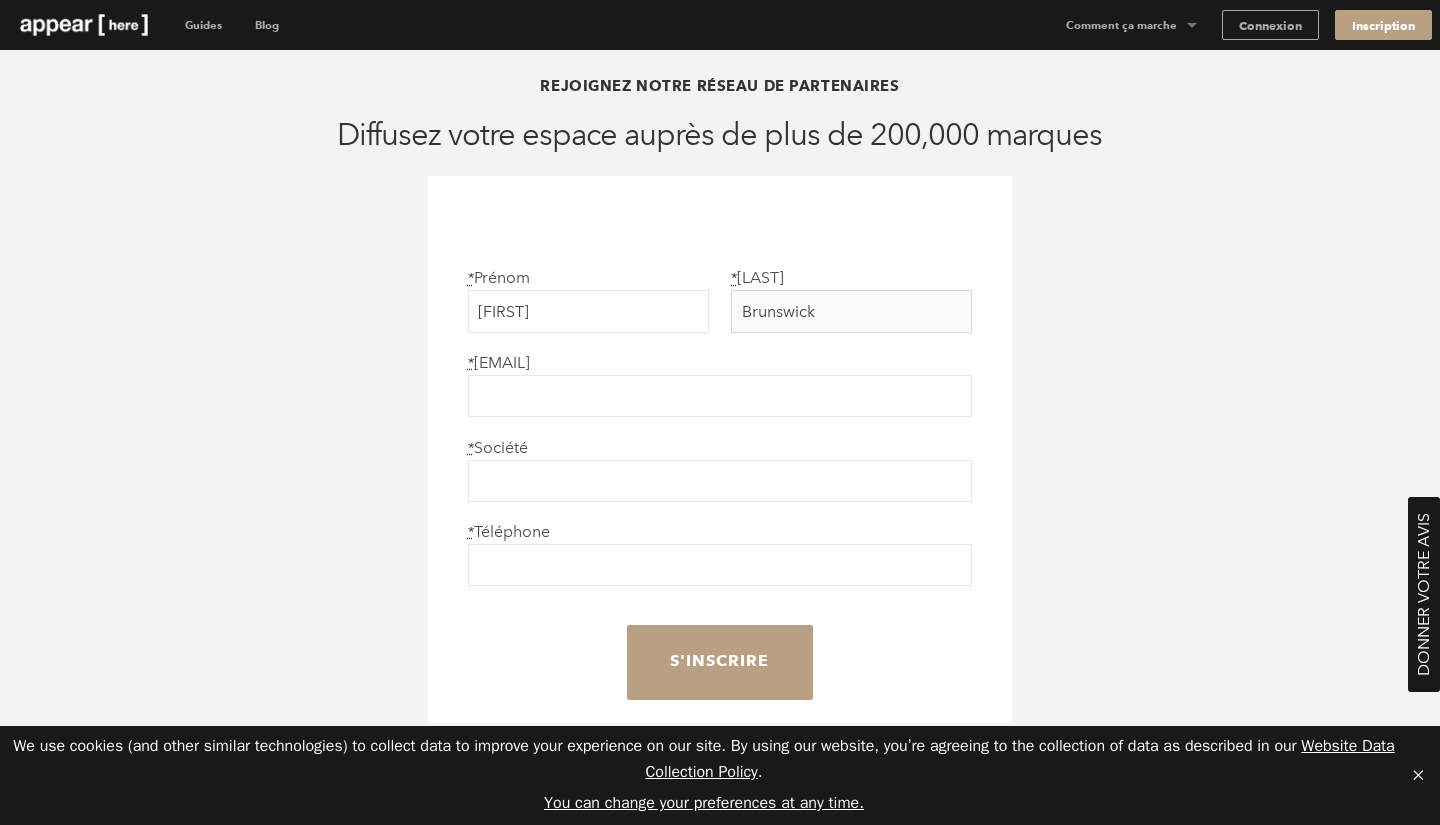 type on "Brunswick" 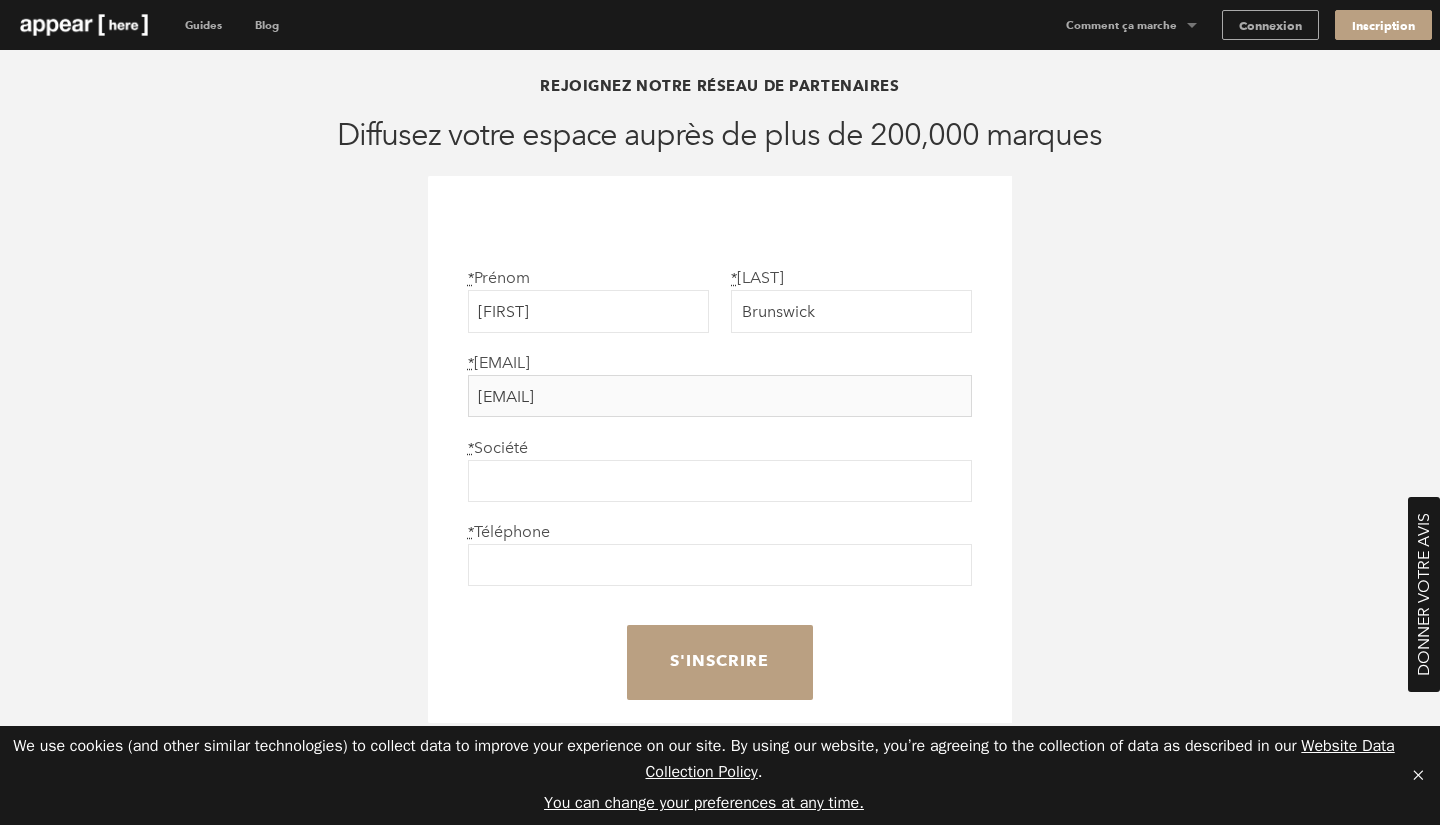 type on "xavier@brunswickad.com" 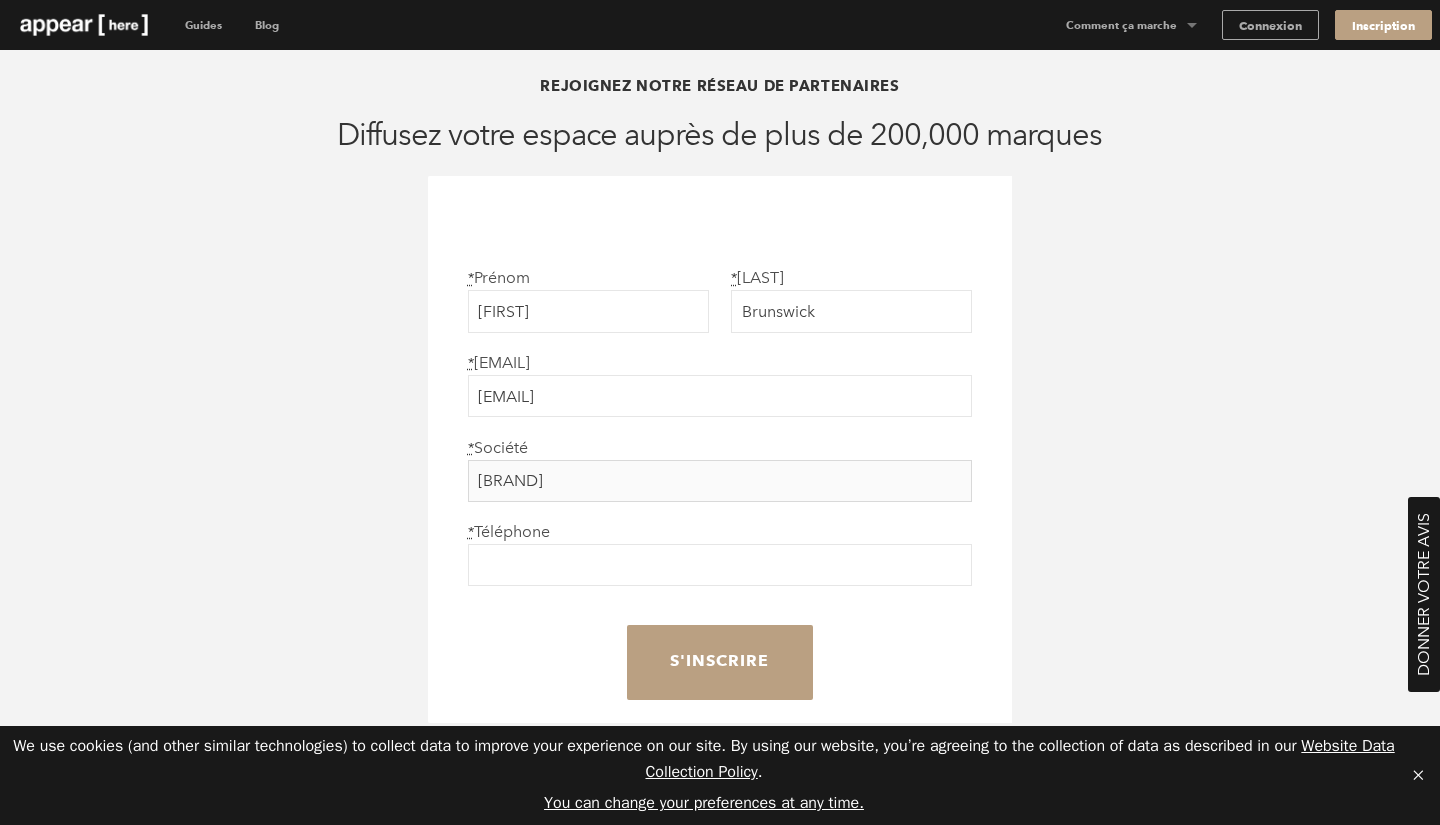 type on "BRUNSWICK ART ET DESIGN" 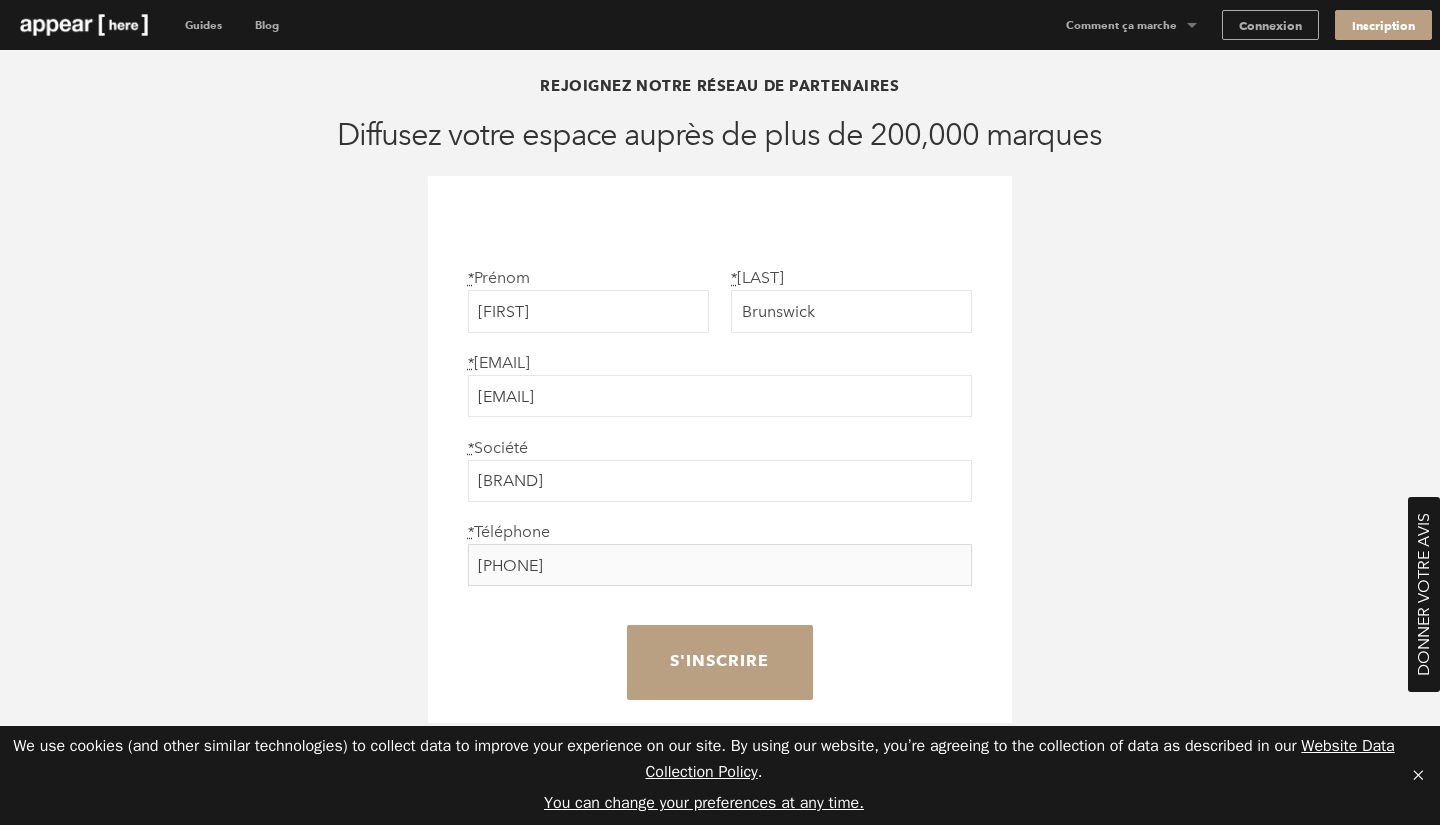 type on "0611177937" 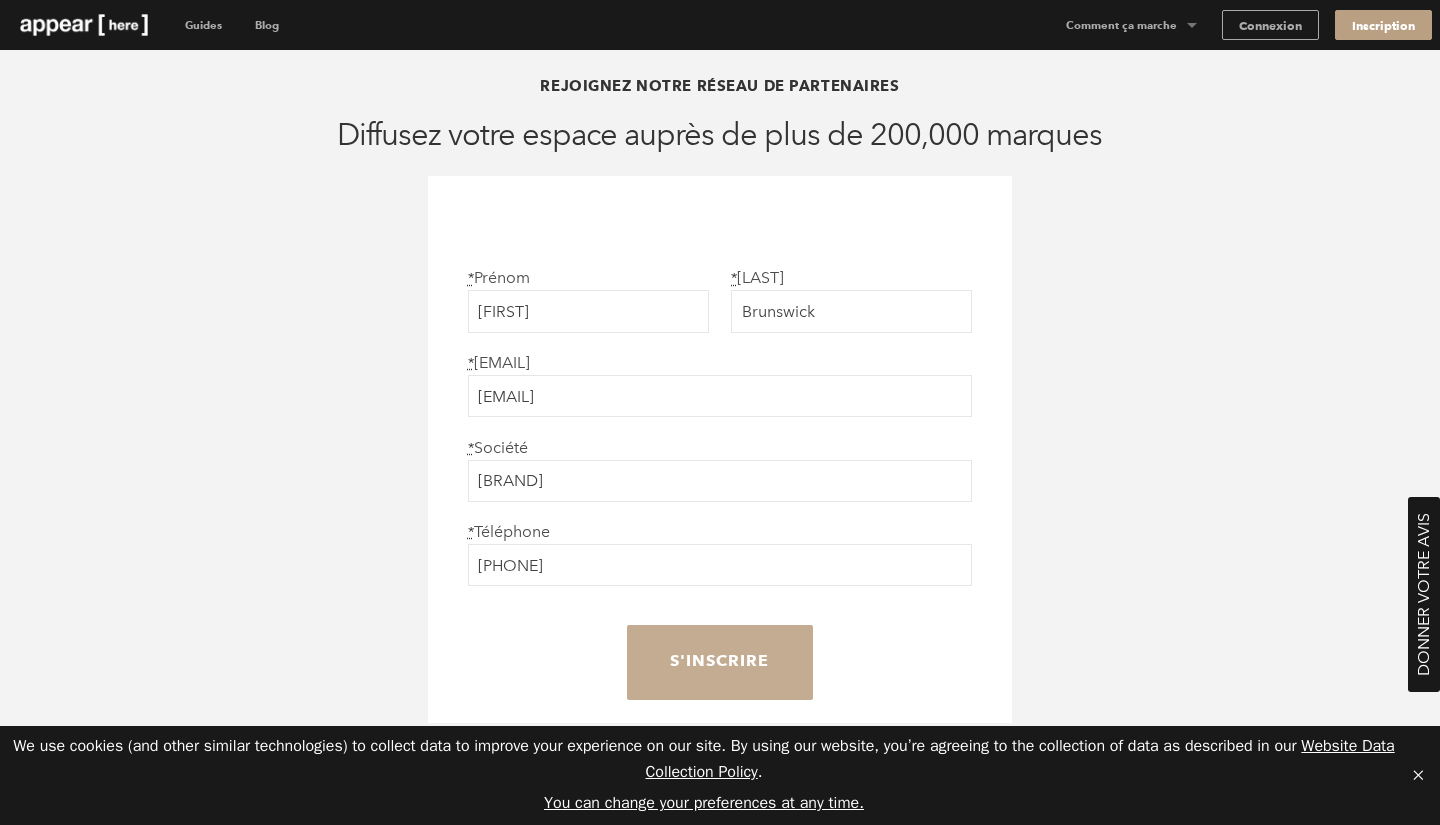 click on "S'inscrire" at bounding box center [719, 662] 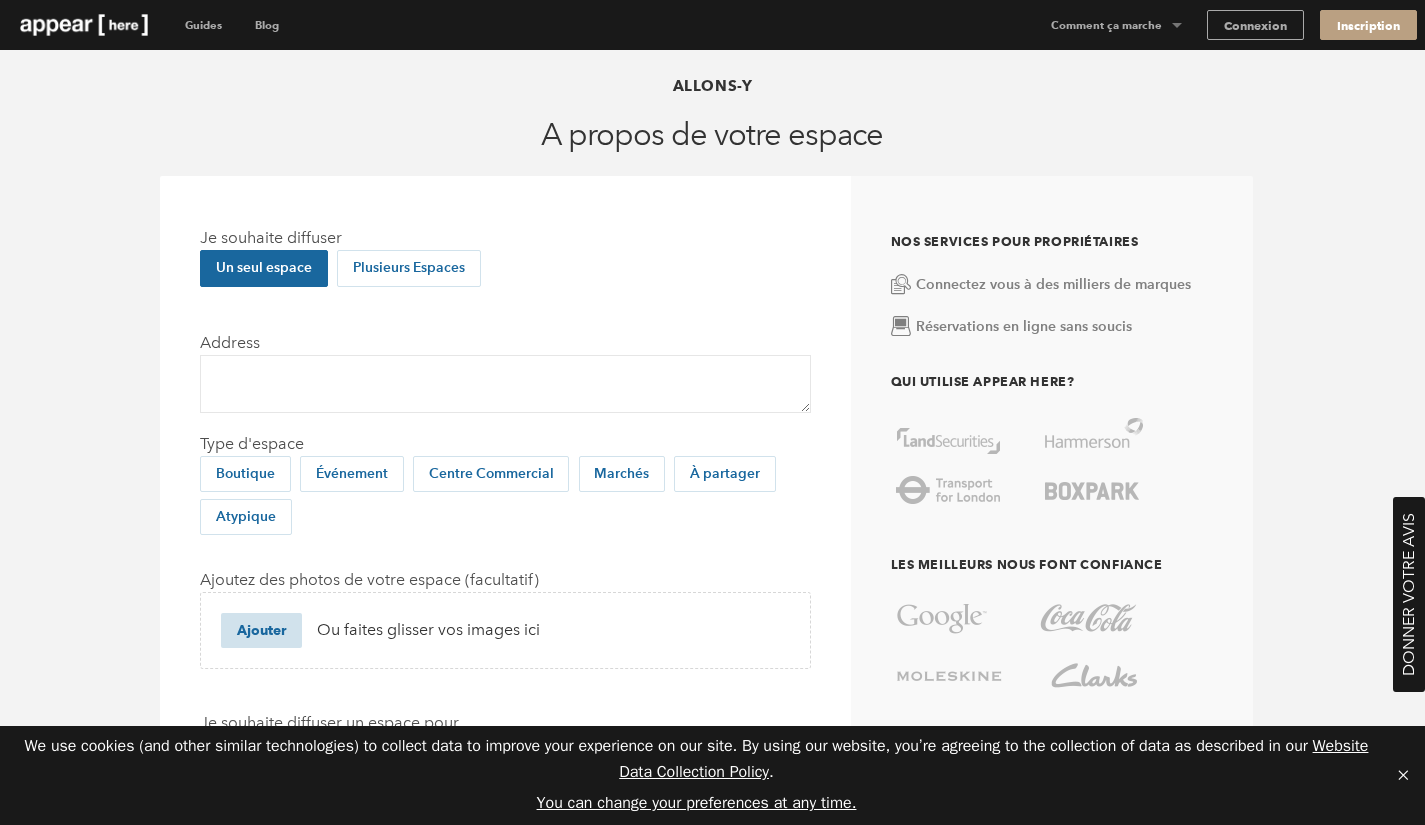scroll, scrollTop: 0, scrollLeft: 0, axis: both 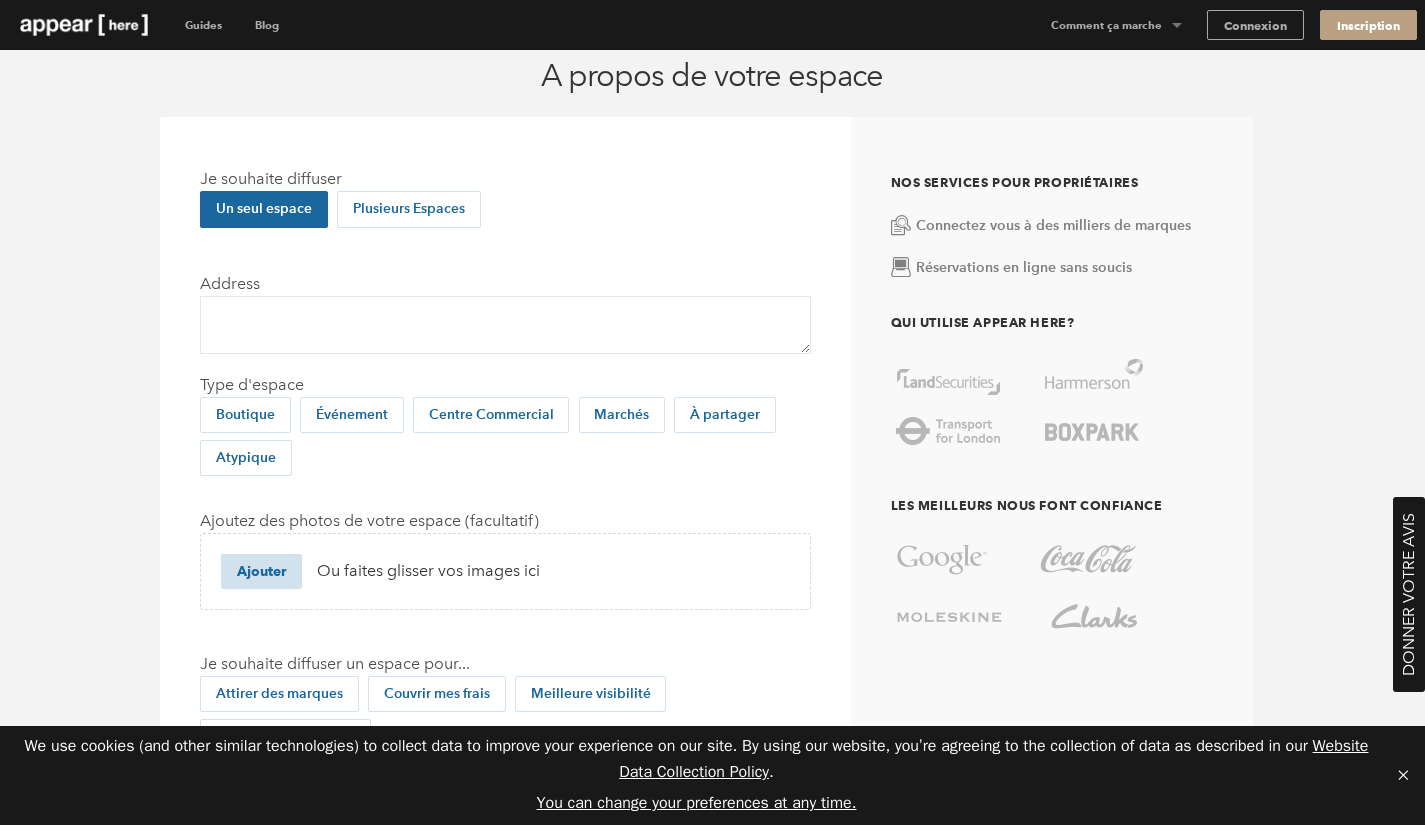 click on "Un seul espace" at bounding box center (264, 209) 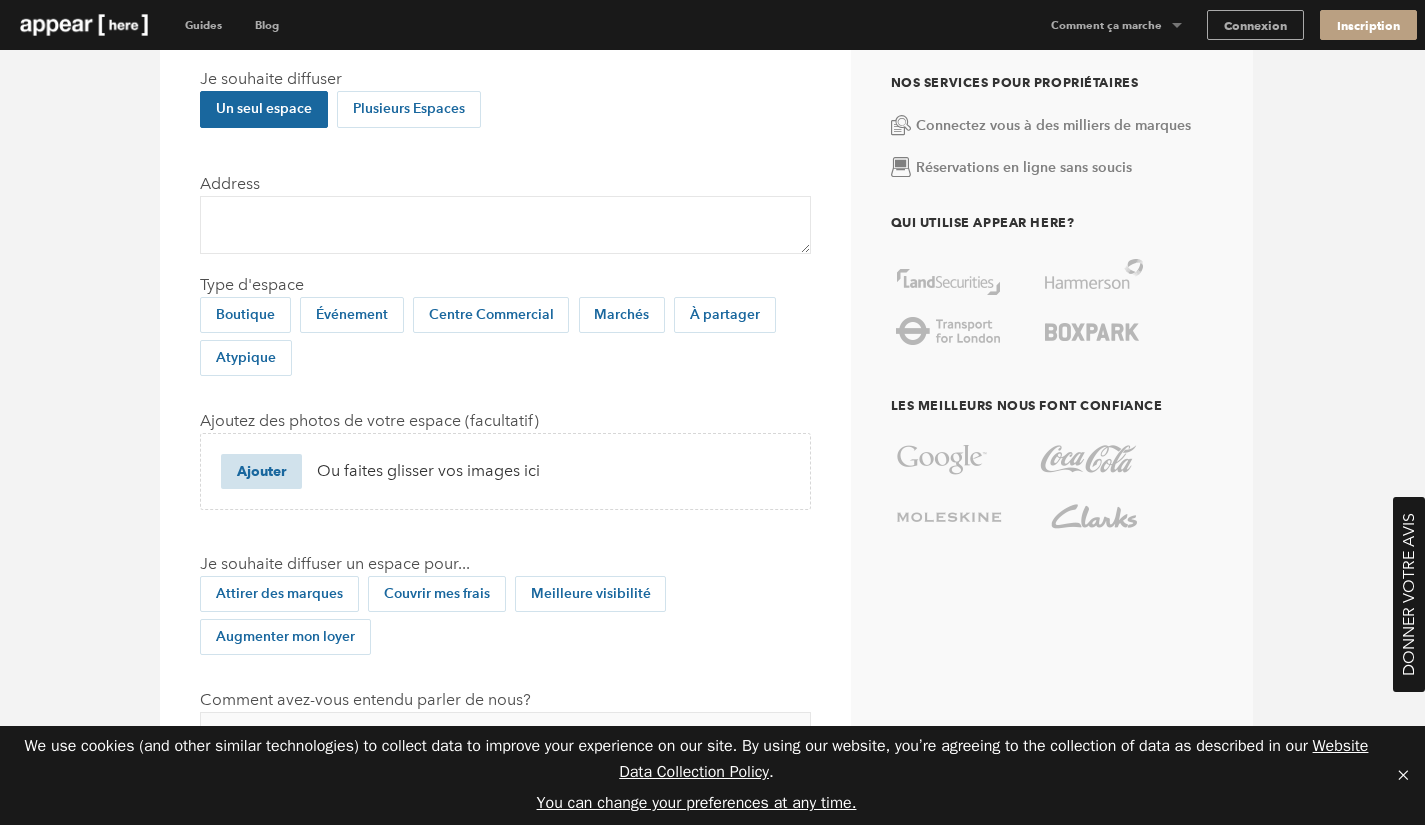 scroll, scrollTop: 149, scrollLeft: 0, axis: vertical 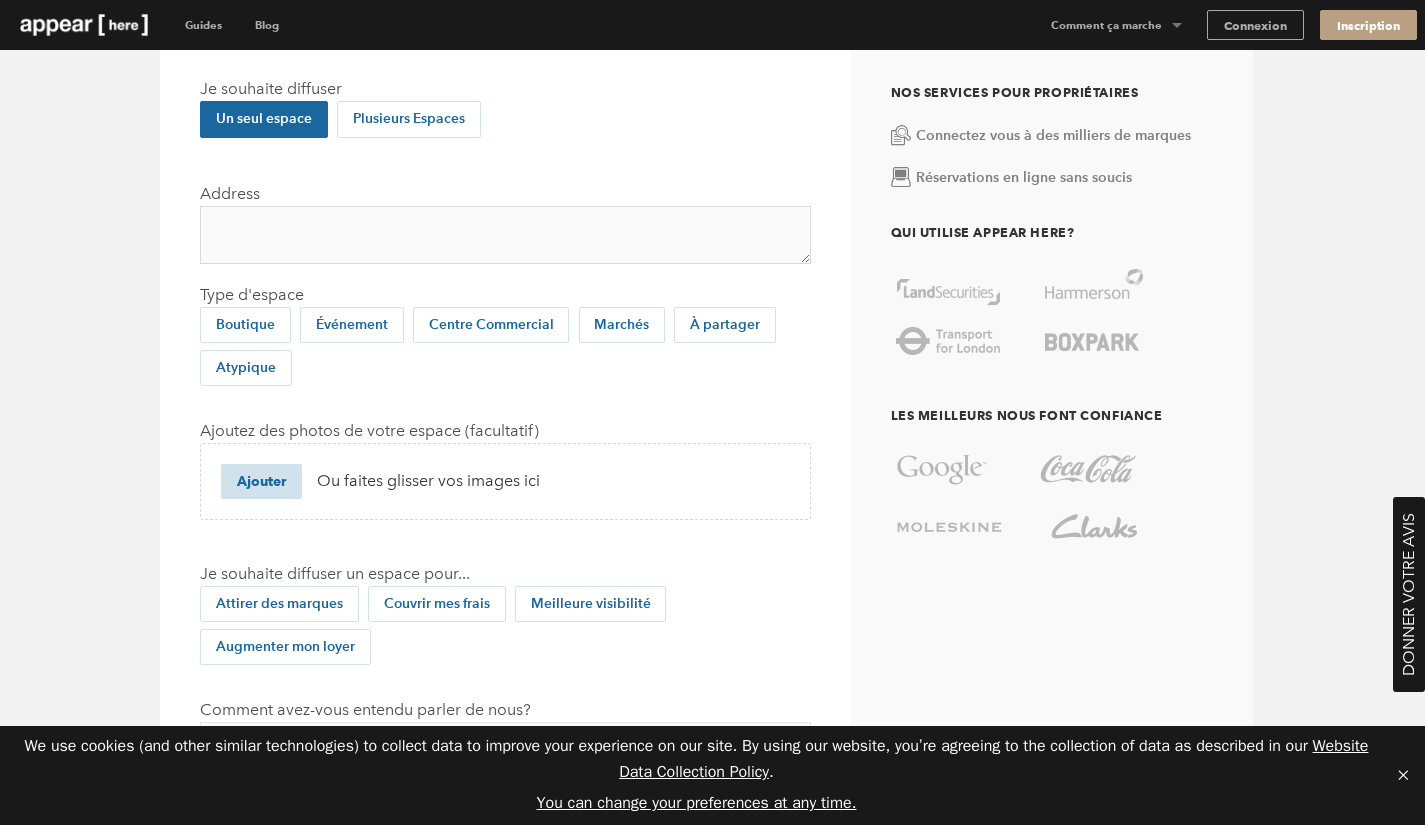 click on "Address" at bounding box center (505, 235) 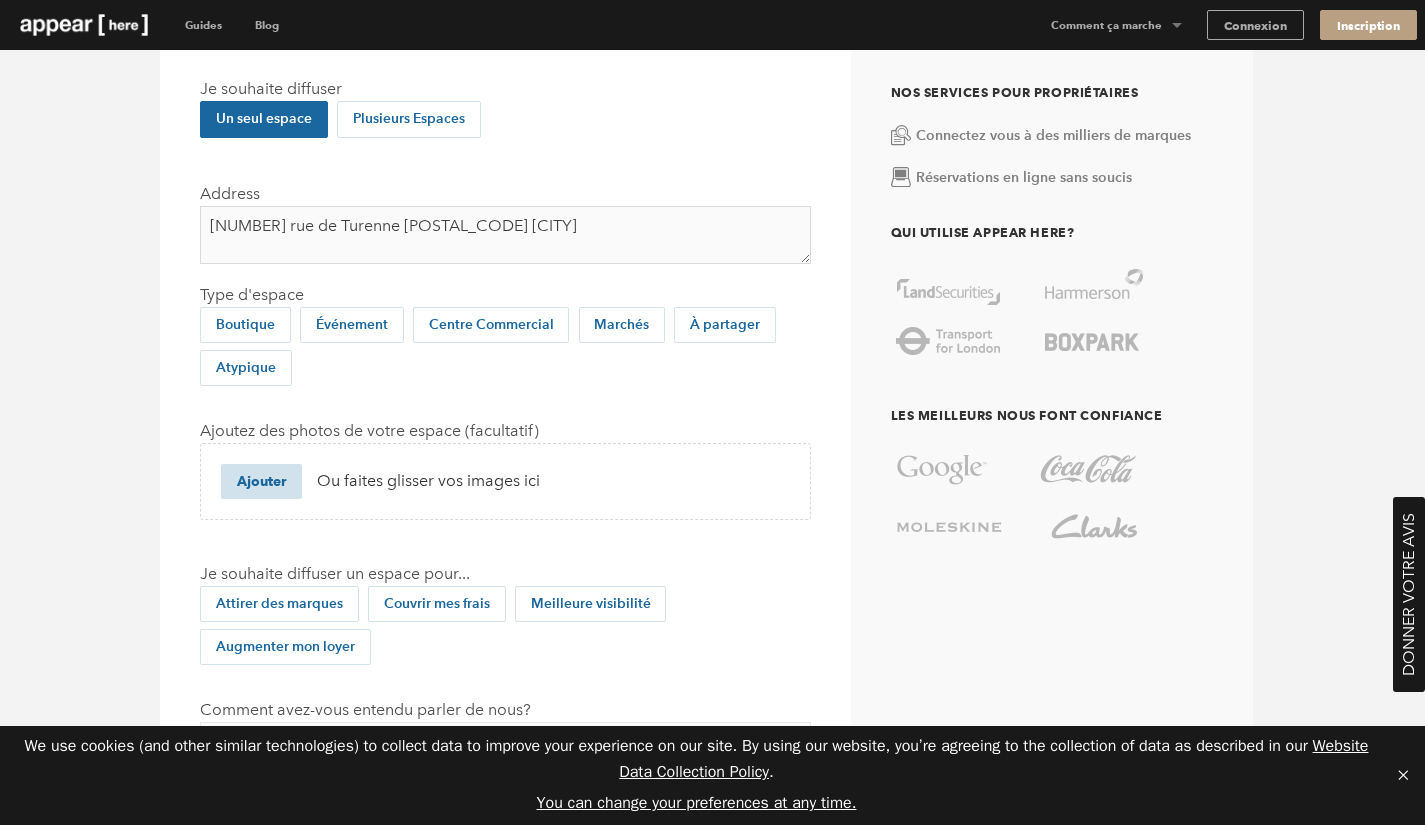 type on "[NUMBER] rue de Turenne [POSTAL_CODE] [CITY]" 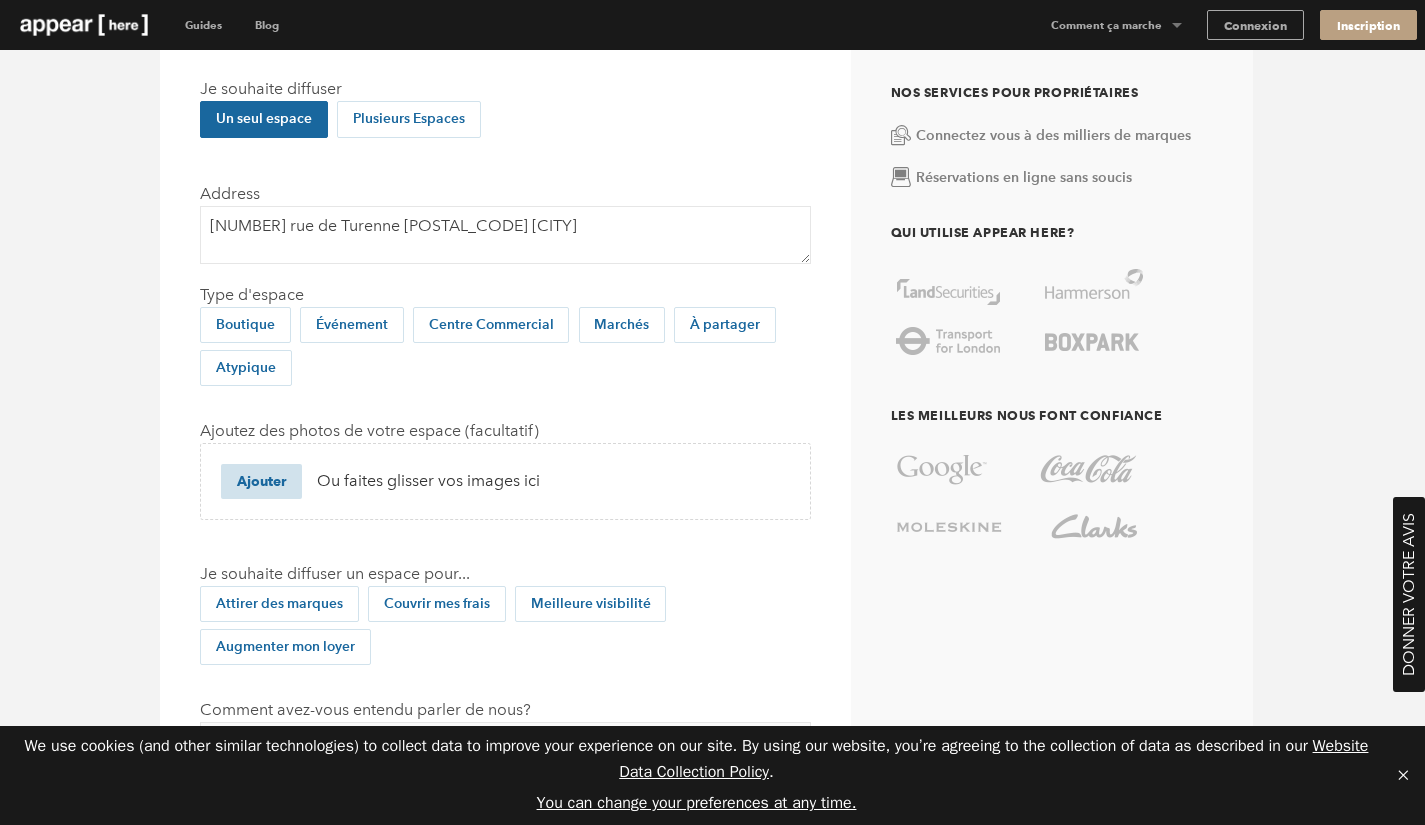 click on "Boutique" at bounding box center (245, 325) 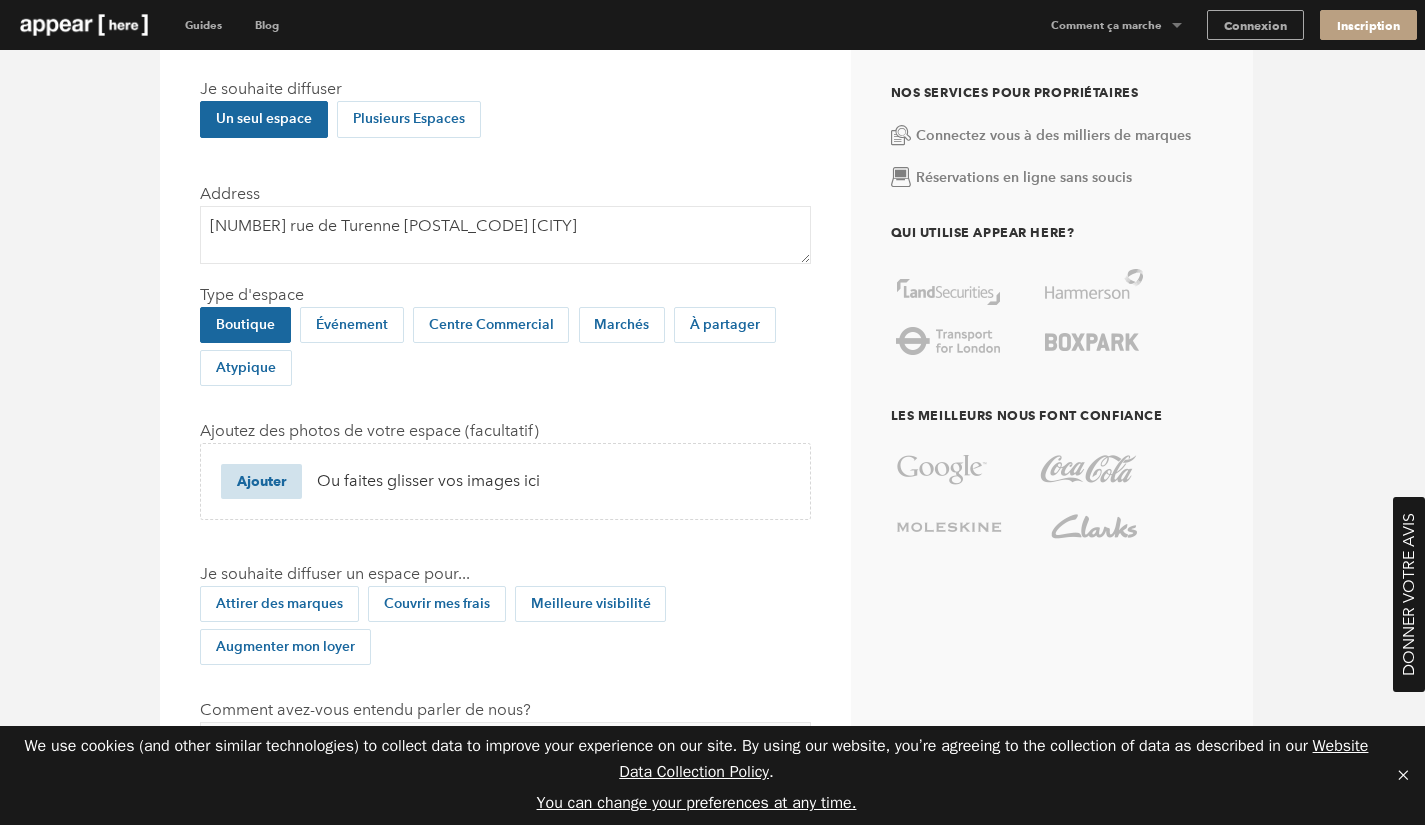 click on "Atypique" at bounding box center [246, 368] 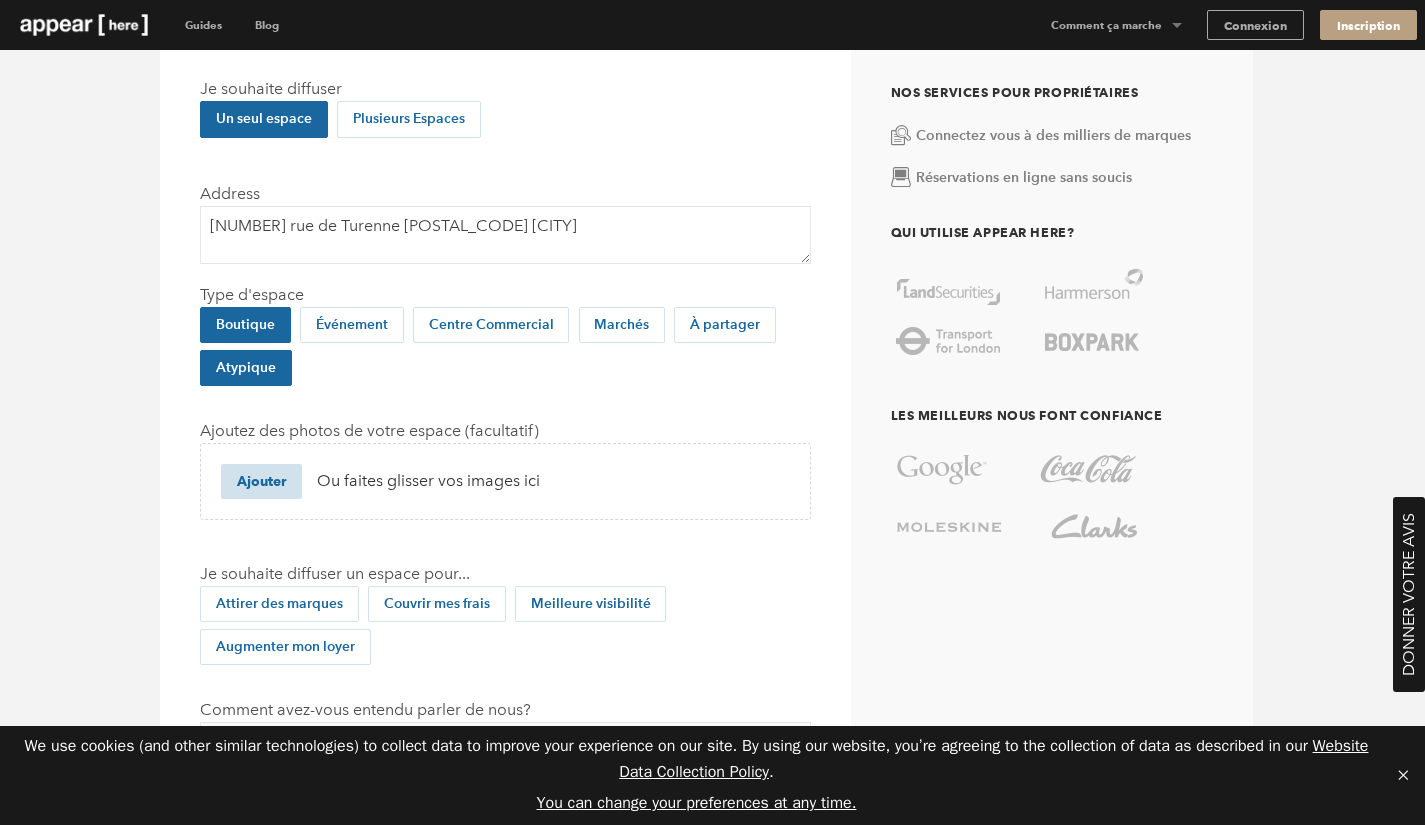 click on "Événement" at bounding box center [352, 325] 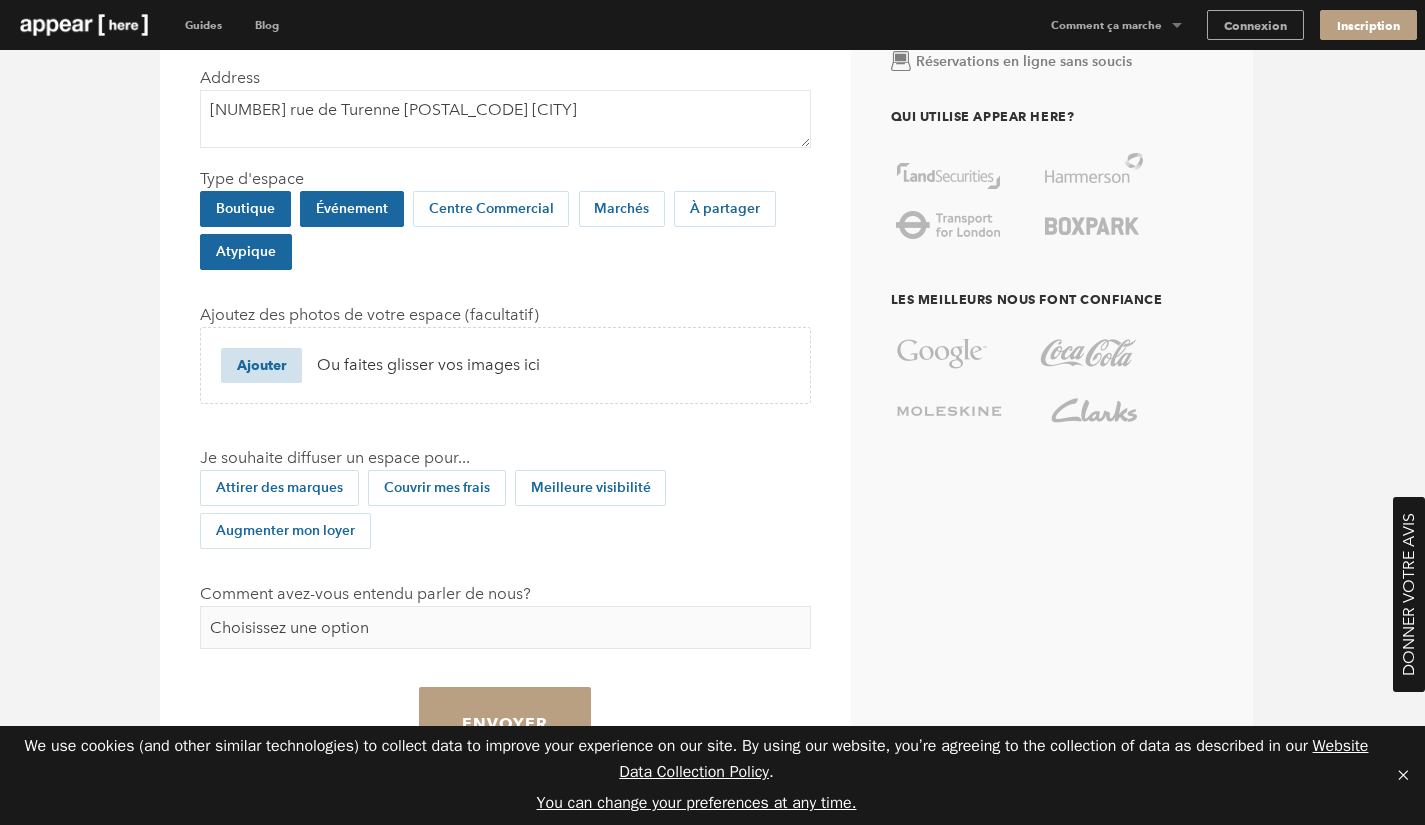 scroll, scrollTop: 267, scrollLeft: 0, axis: vertical 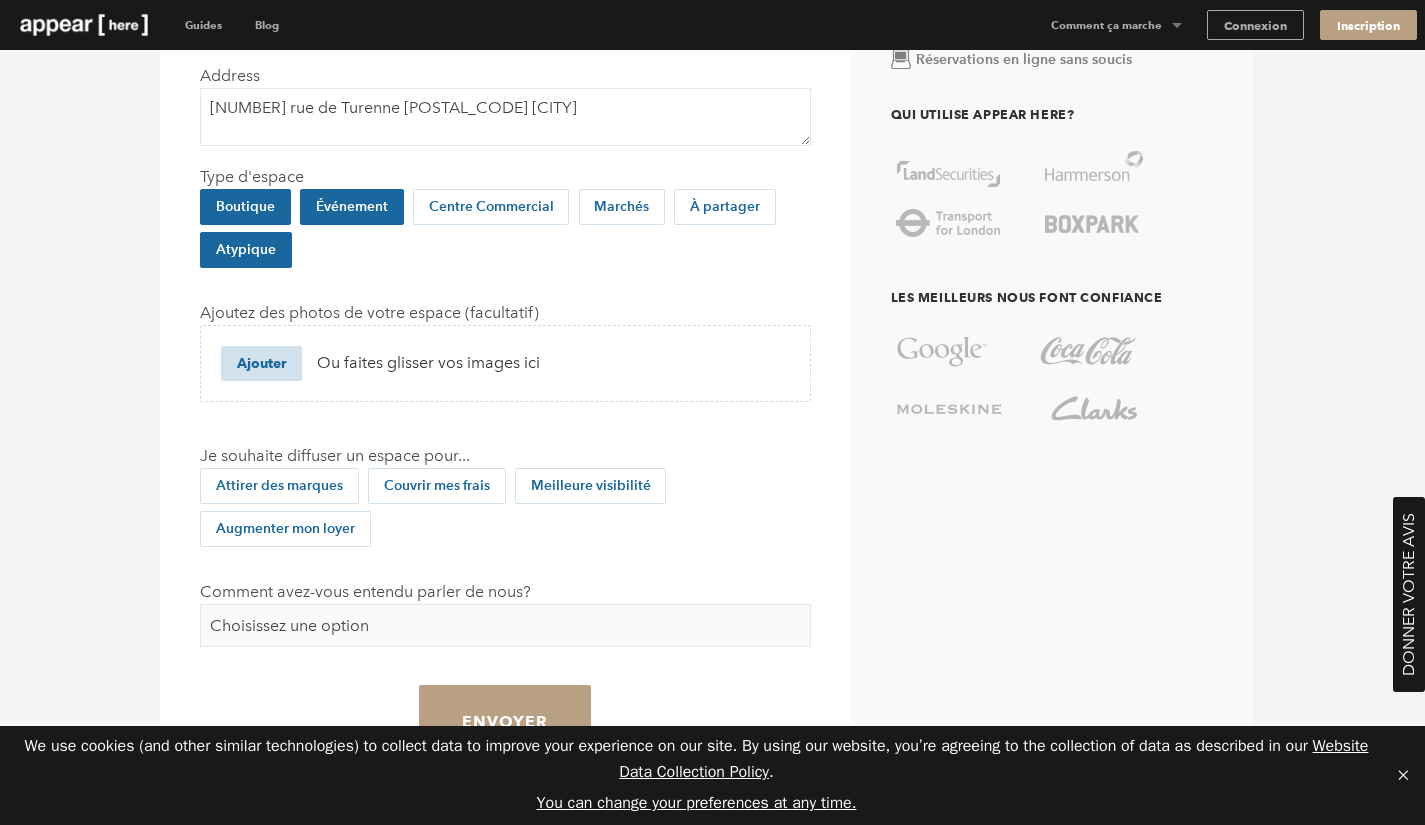 click on "Ajoutez des photos de votre espace (facultatif)" at bounding box center [505, 313] 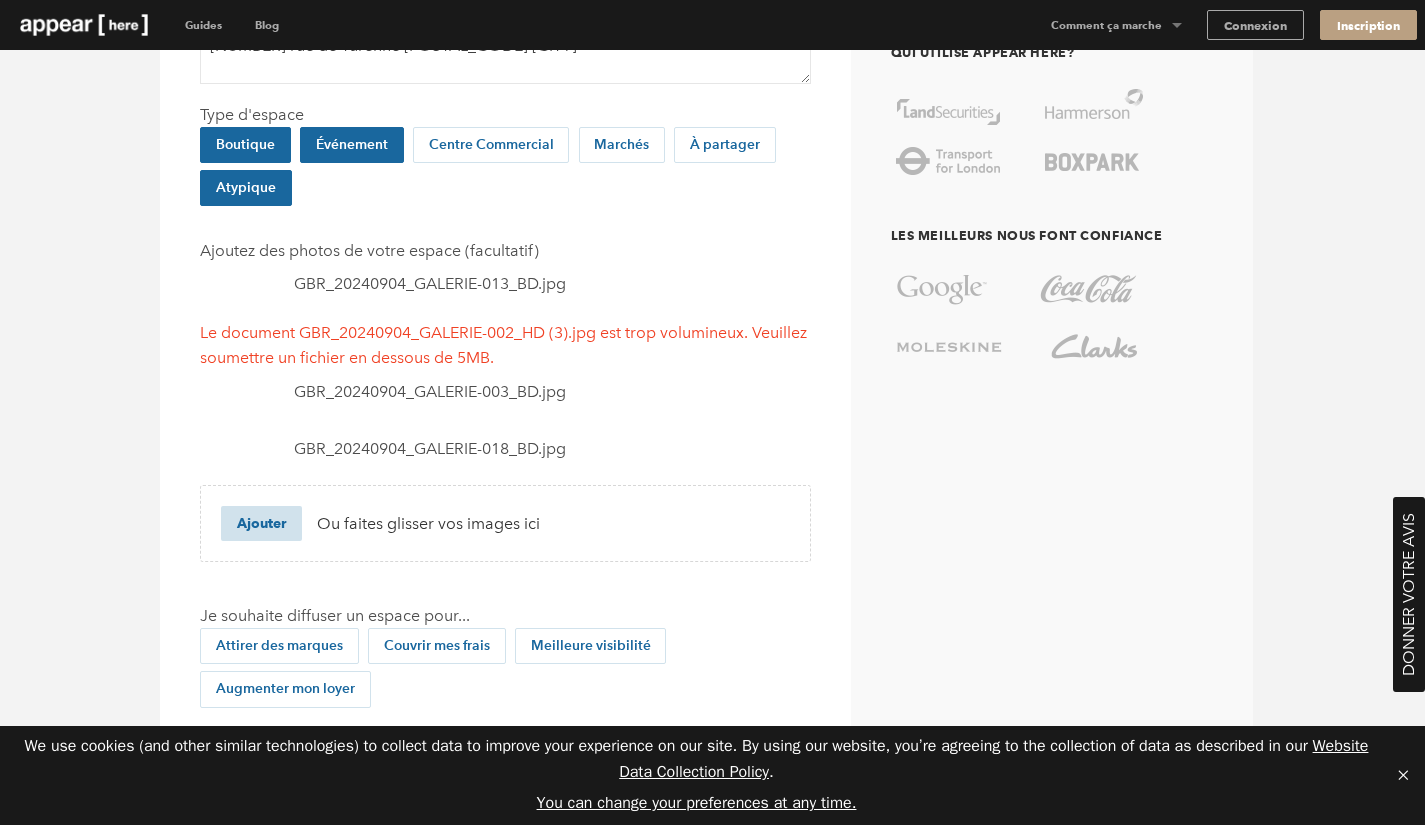 scroll, scrollTop: 332, scrollLeft: 0, axis: vertical 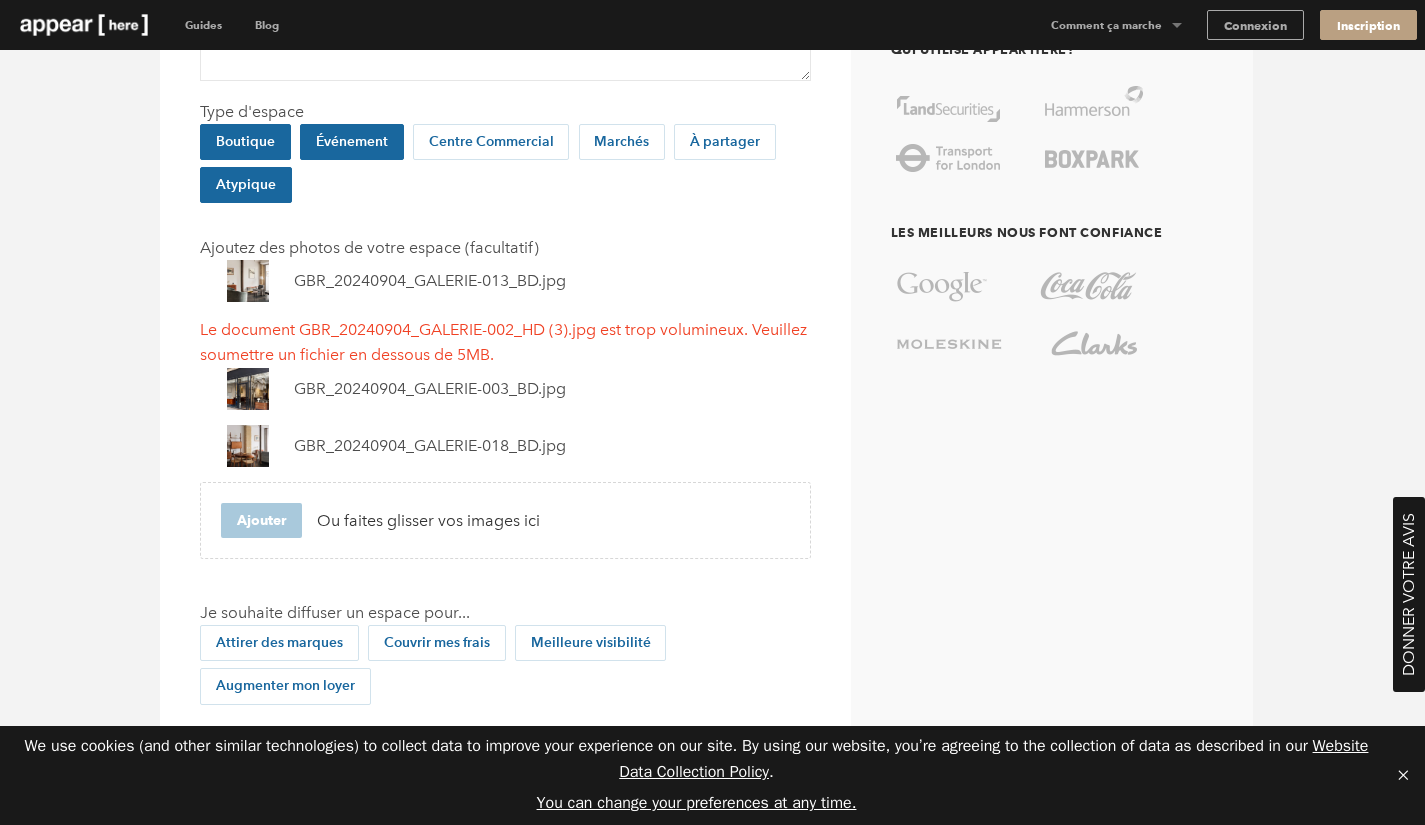 click on "Ajouter" at bounding box center [261, 520] 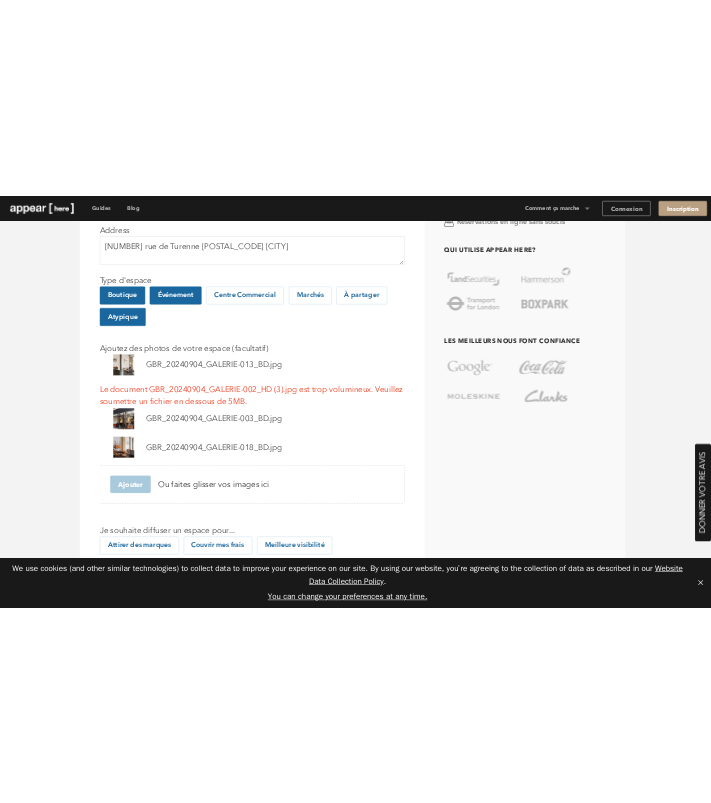 scroll, scrollTop: 273, scrollLeft: 0, axis: vertical 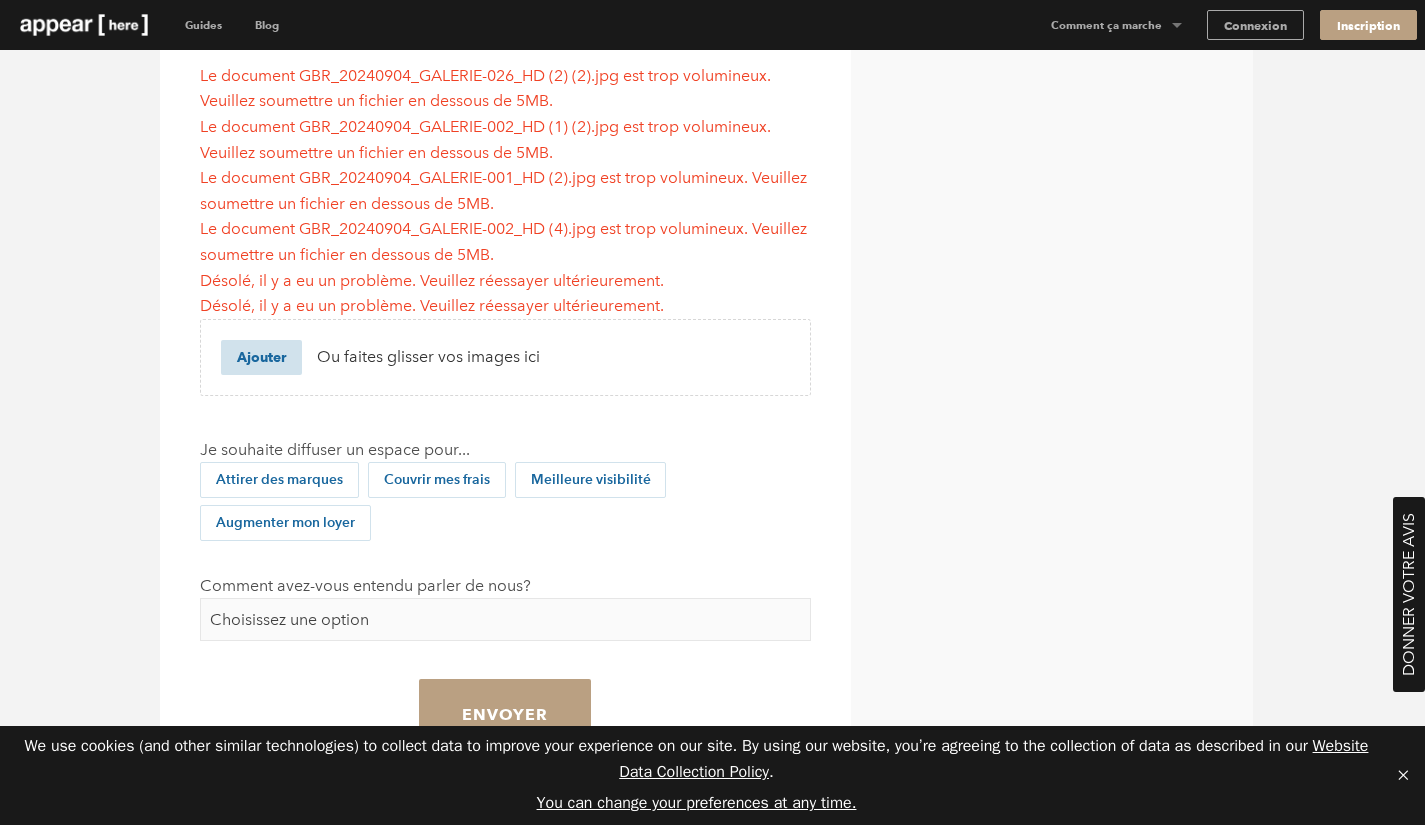 click on "Augmenter mon loyer" at bounding box center [285, 523] 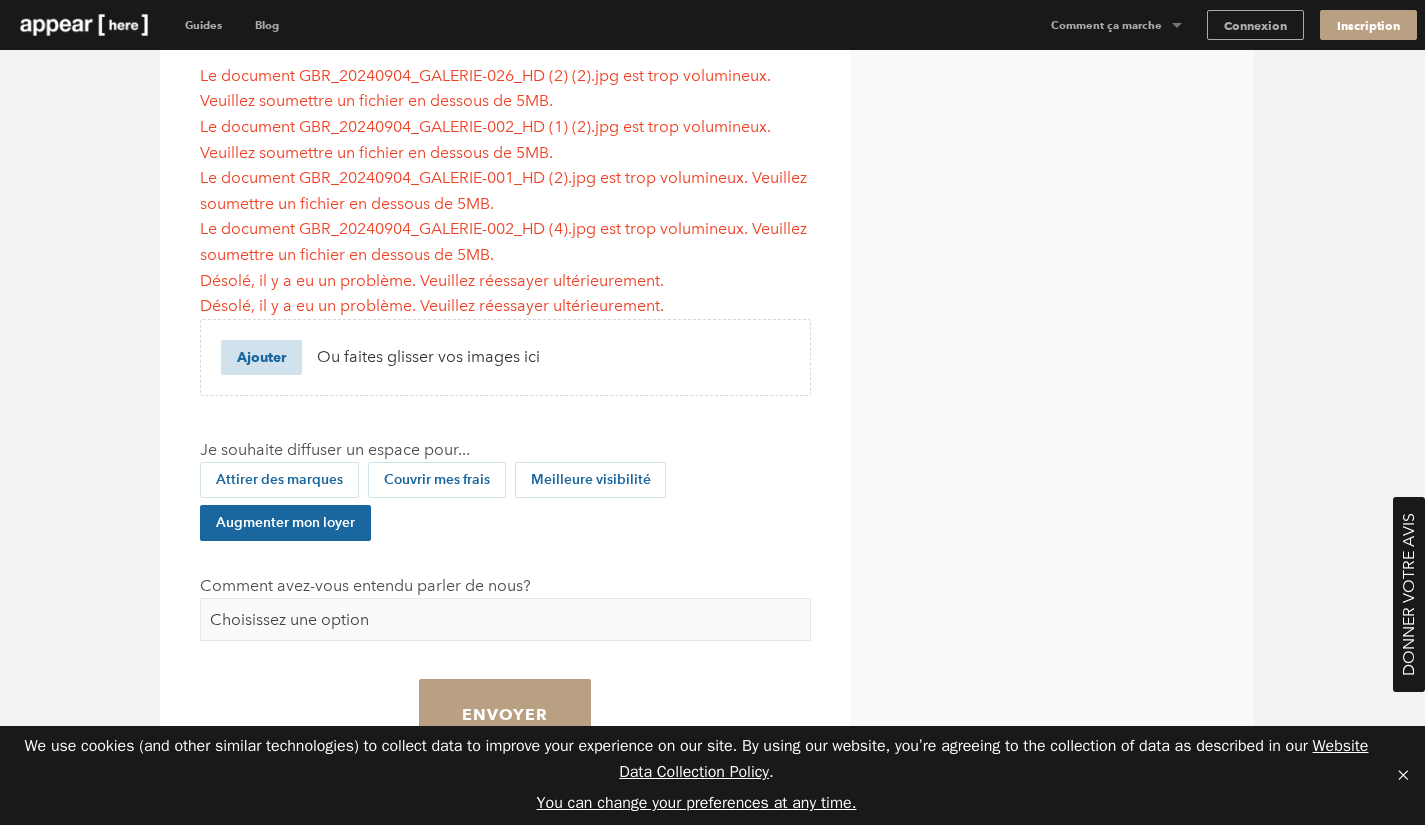 click on "Augmenter mon loyer" at bounding box center [285, 523] 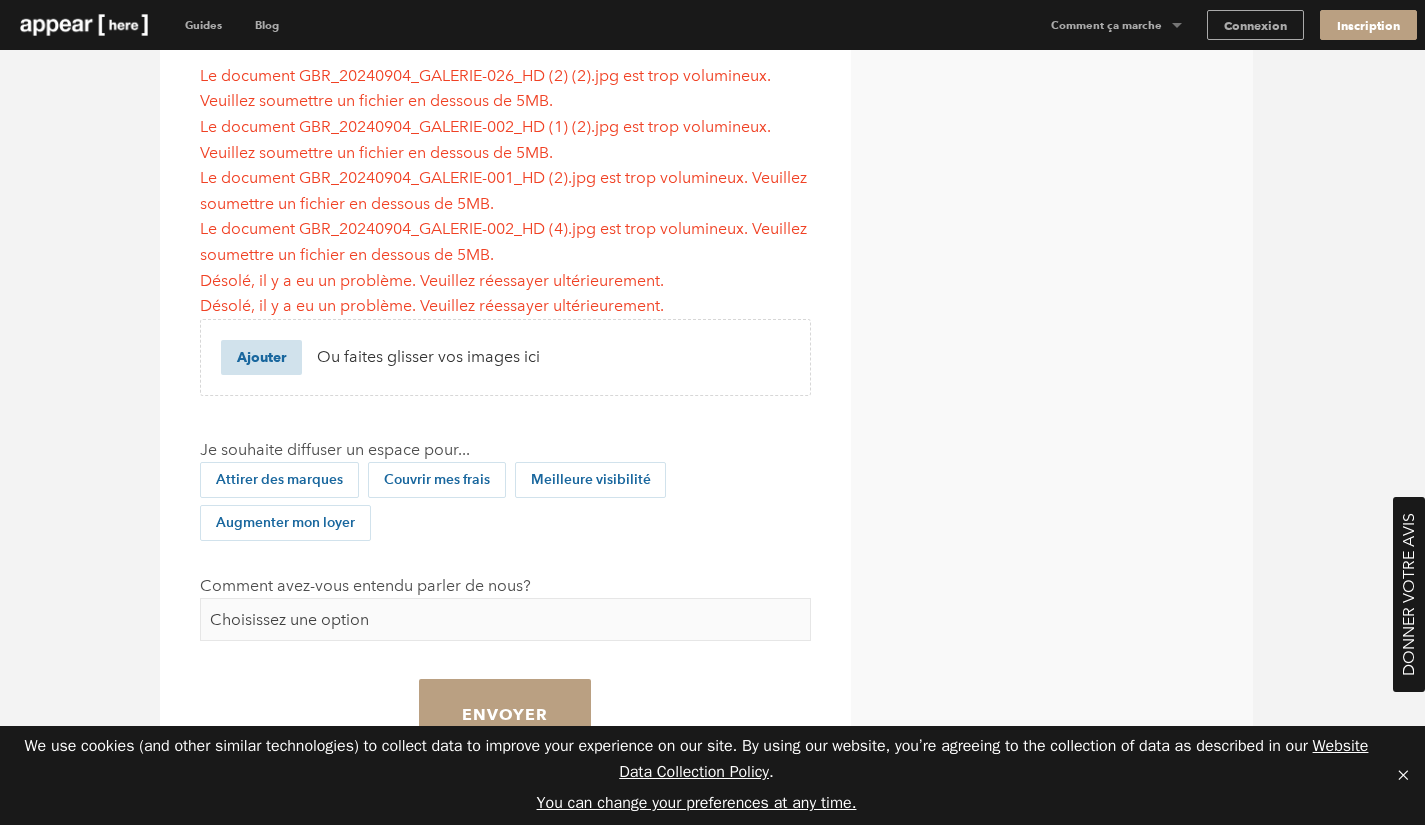 click on "Attirer des marques" at bounding box center (279, 480) 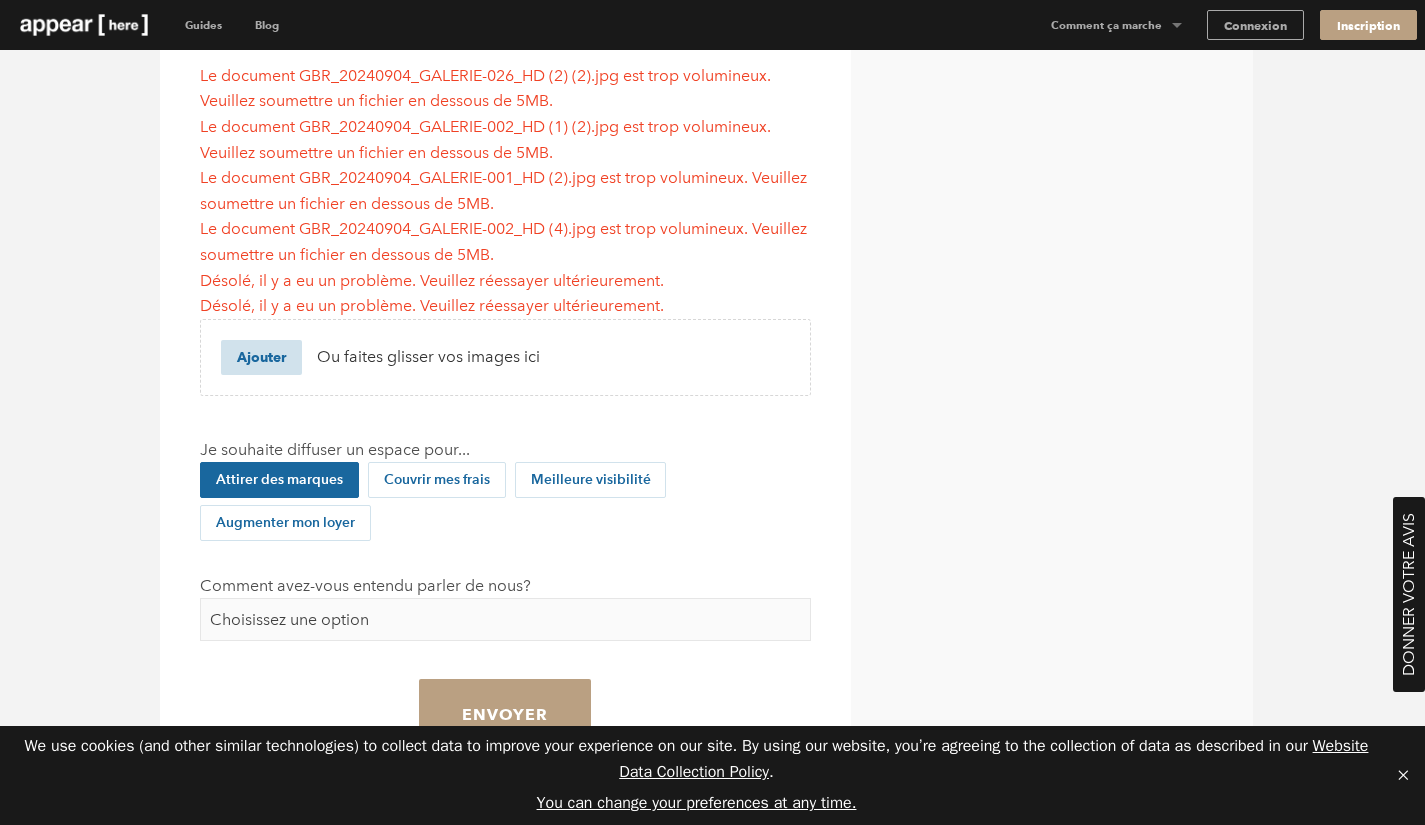 click on "Meilleure visibilité" at bounding box center (591, 480) 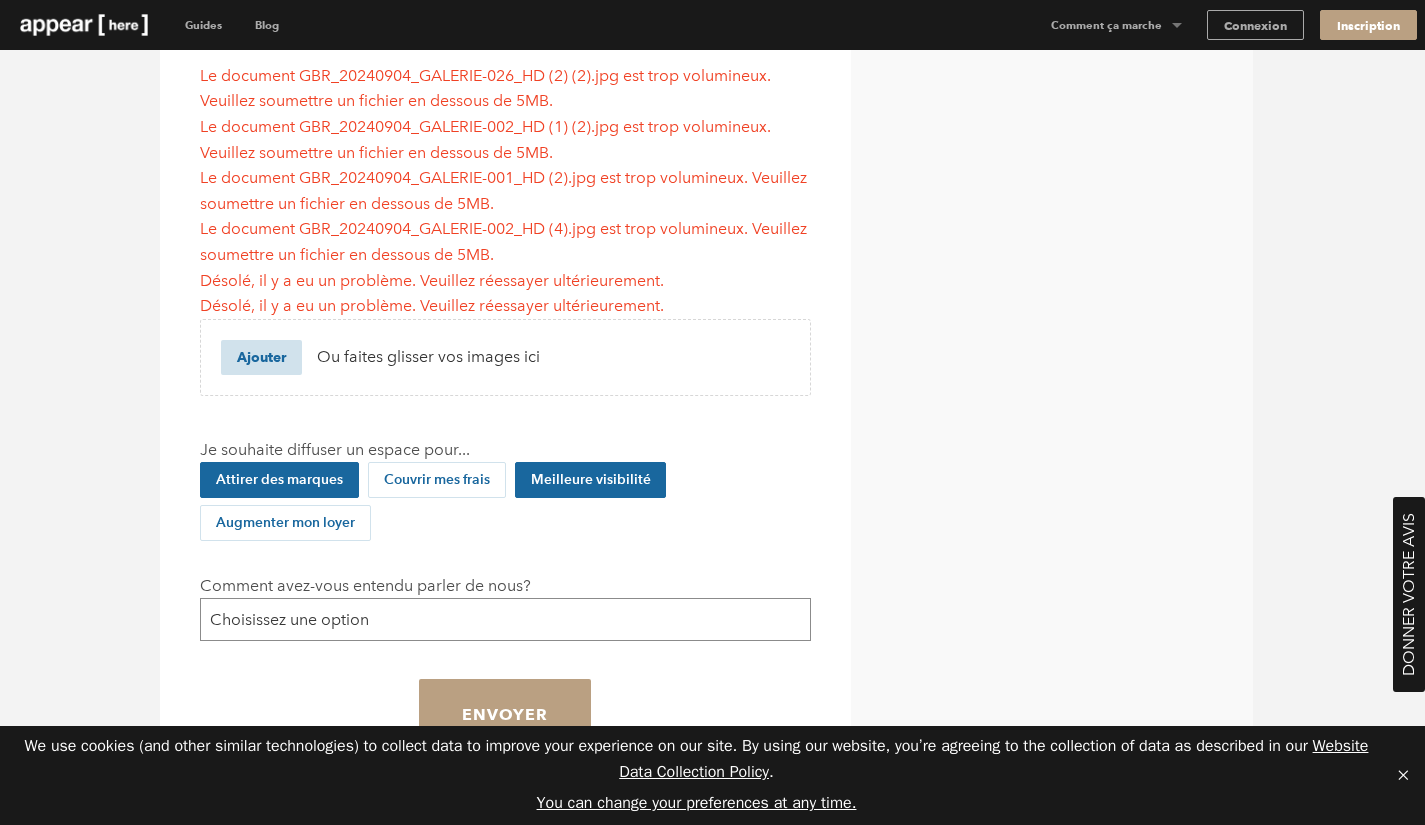 click on "Choisissez une option
Evénement
Internet
Lettre
Publicité extérieure
Actualités, magasine ou article en ligne
Vinyl sur vitrine
Bouche à oreille" at bounding box center [505, 619] 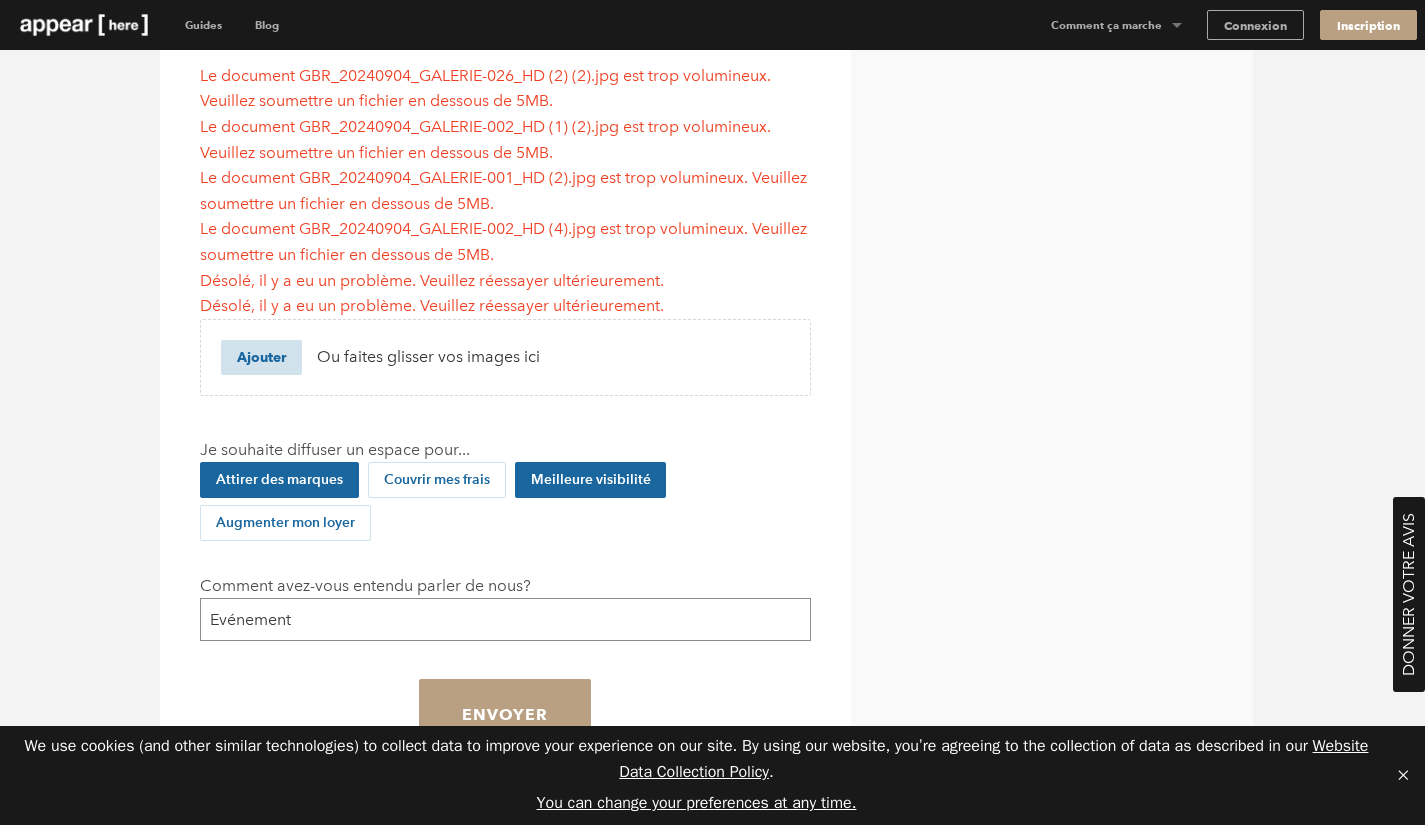click on "Choisissez une option
Evénement
Internet
Lettre
Publicité extérieure
Actualités, magasine ou article en ligne
Vinyl sur vitrine
Bouche à oreille" at bounding box center [505, 619] 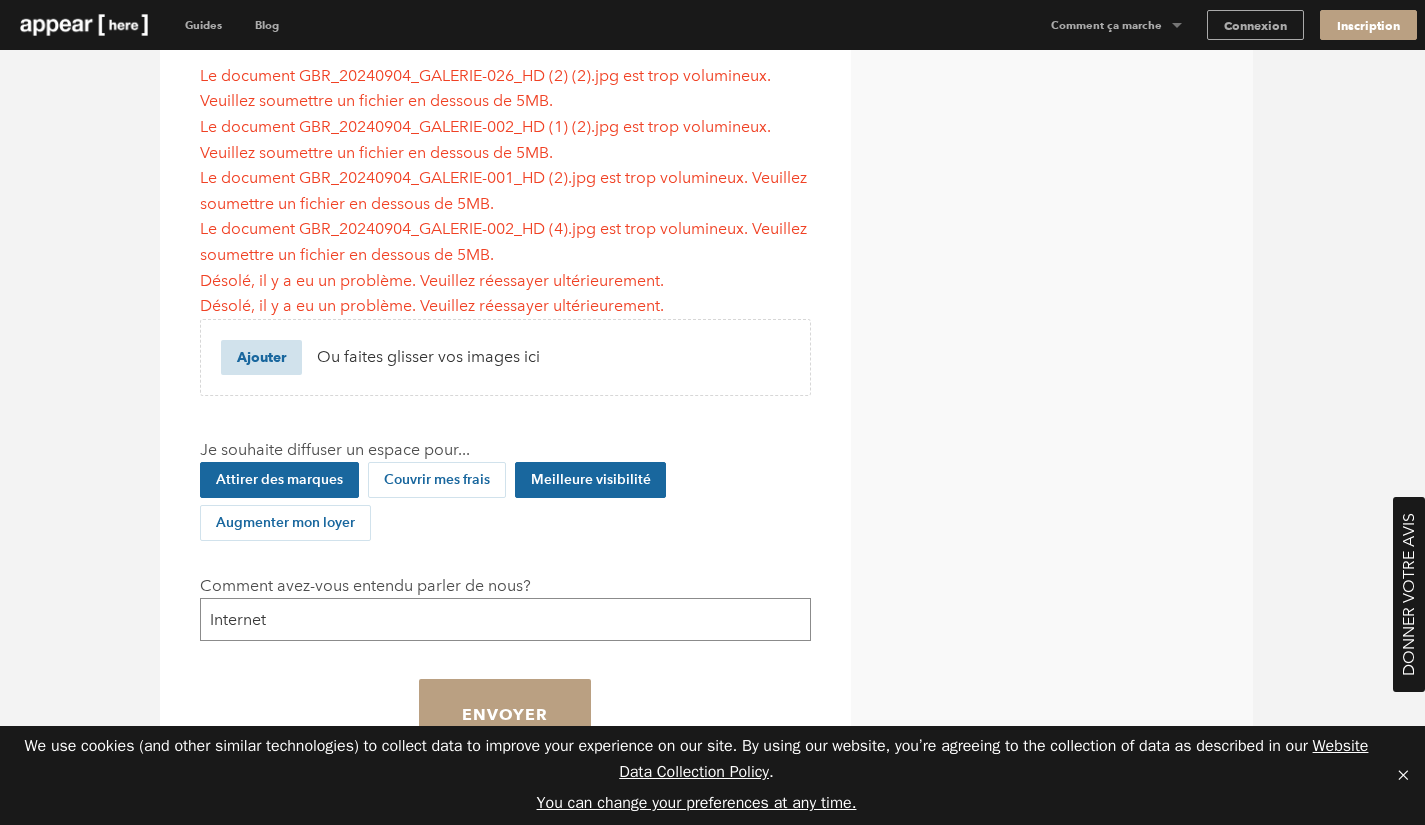 click on "Choisissez une option
Evénement
Internet
Lettre
Publicité extérieure
Actualités, magasine ou article en ligne
Vinyl sur vitrine
Bouche à oreille" at bounding box center (505, 619) 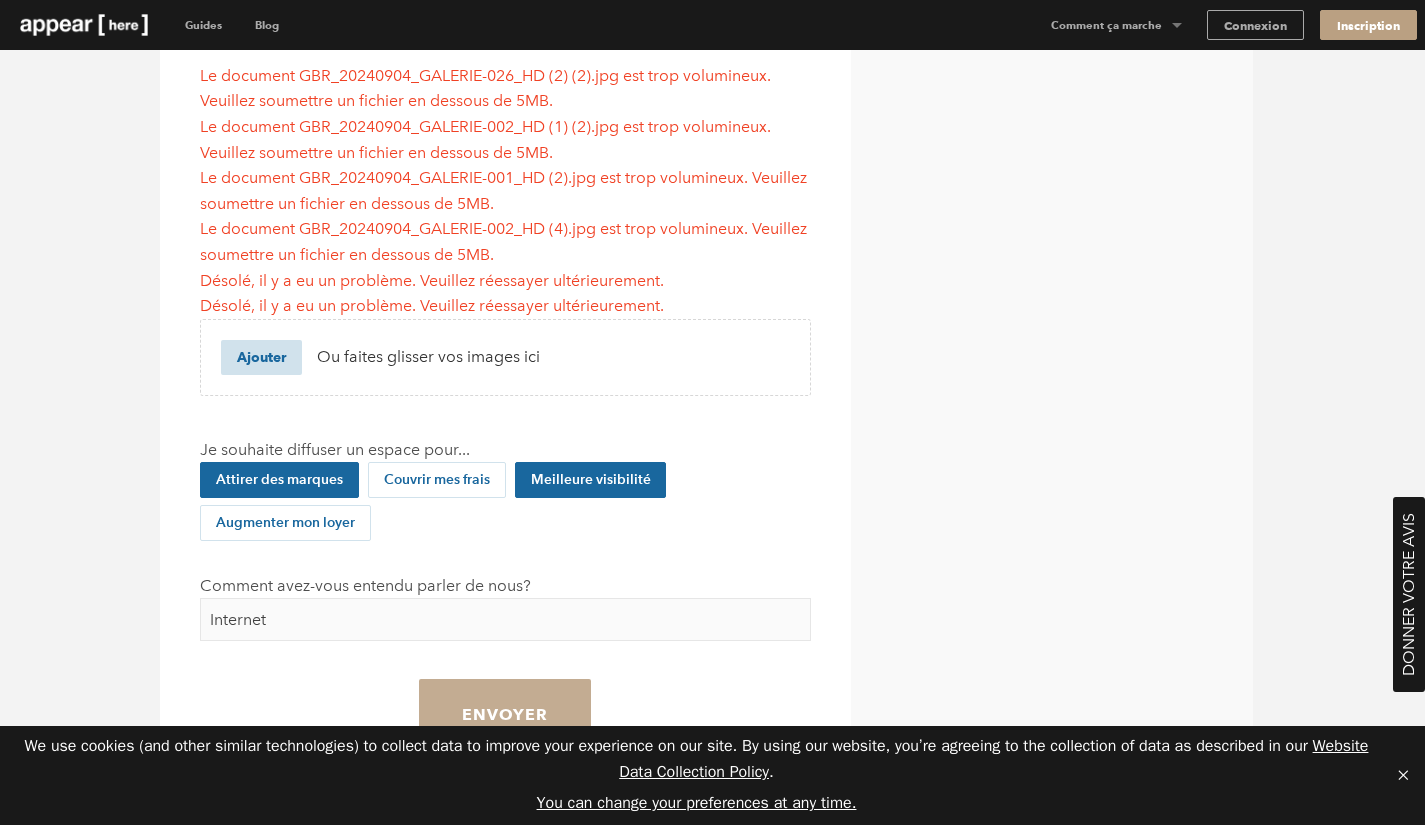 click on "Envoyer" at bounding box center [505, 716] 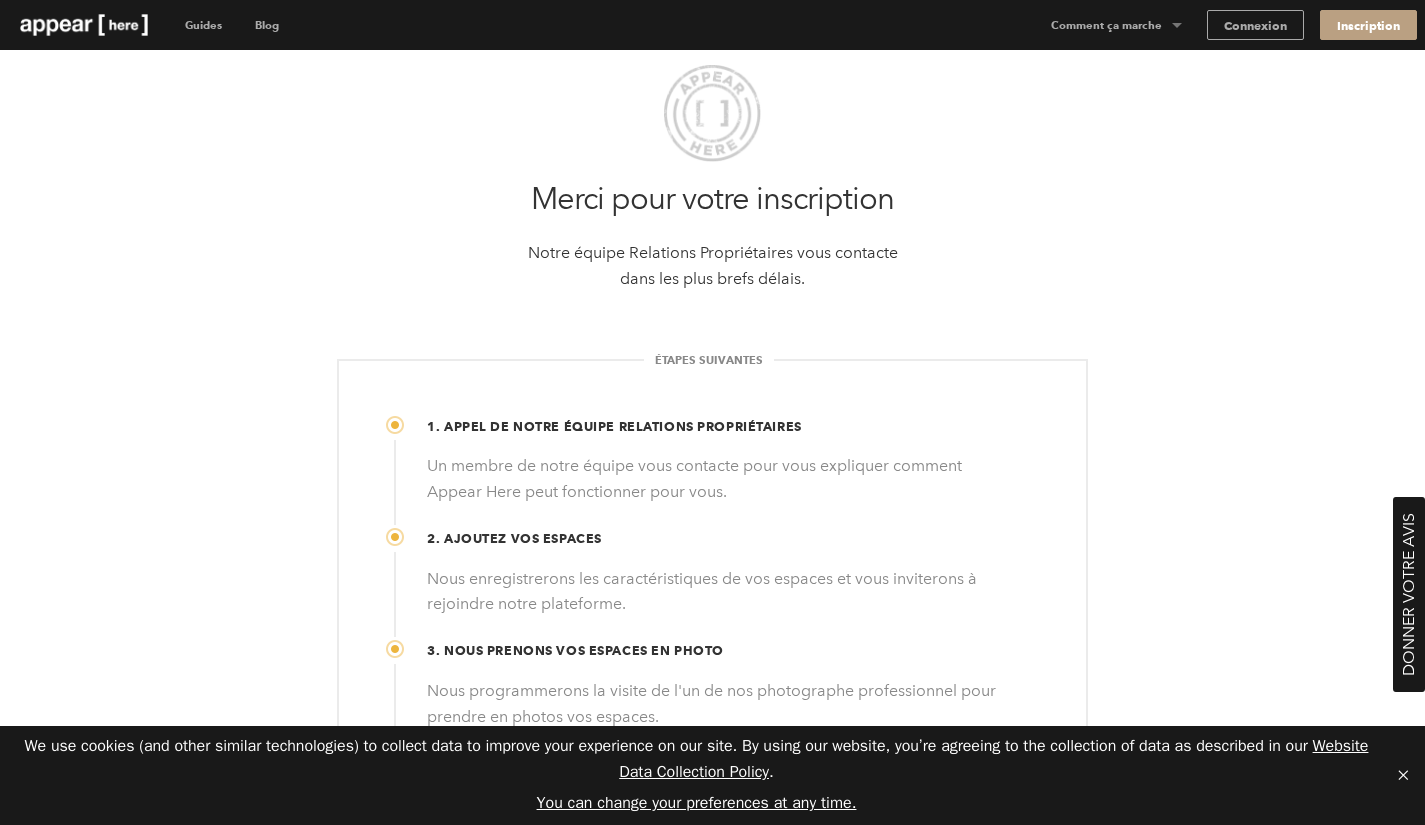 scroll, scrollTop: 0, scrollLeft: 0, axis: both 